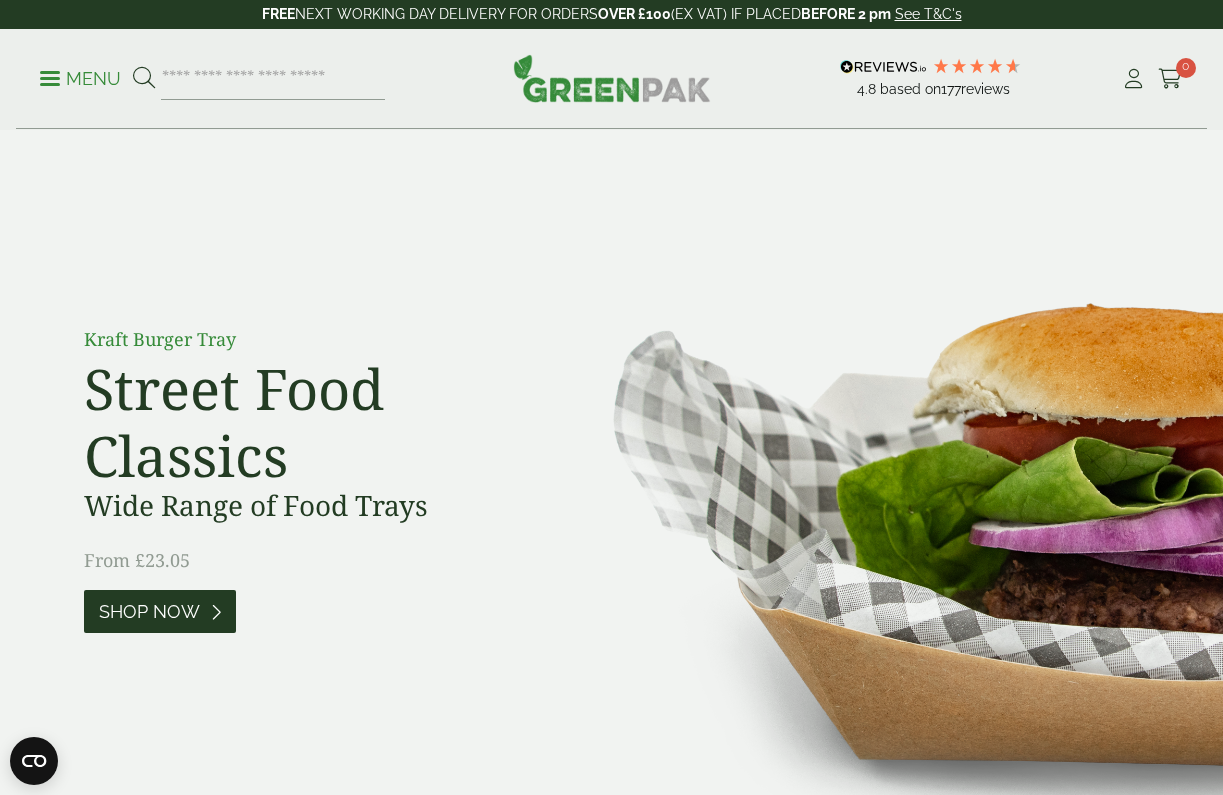 scroll, scrollTop: 0, scrollLeft: 0, axis: both 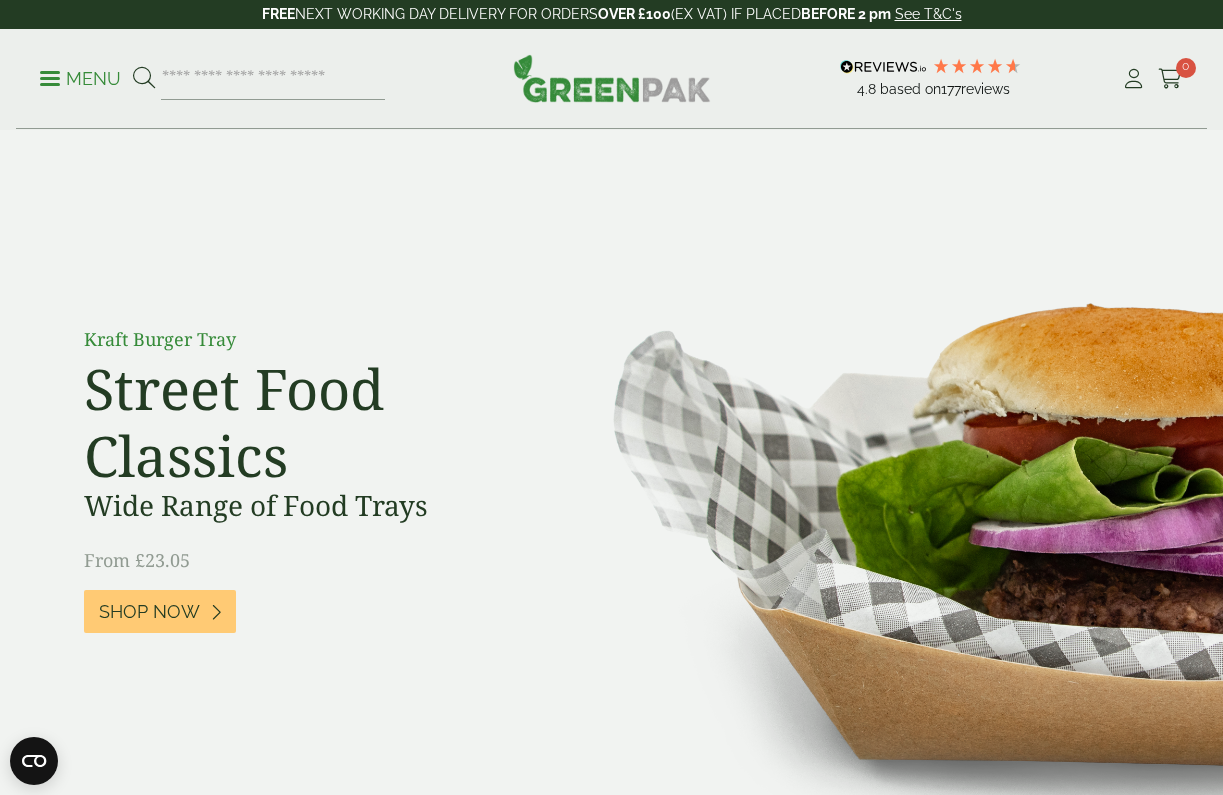 click on "Menu" at bounding box center (80, 77) 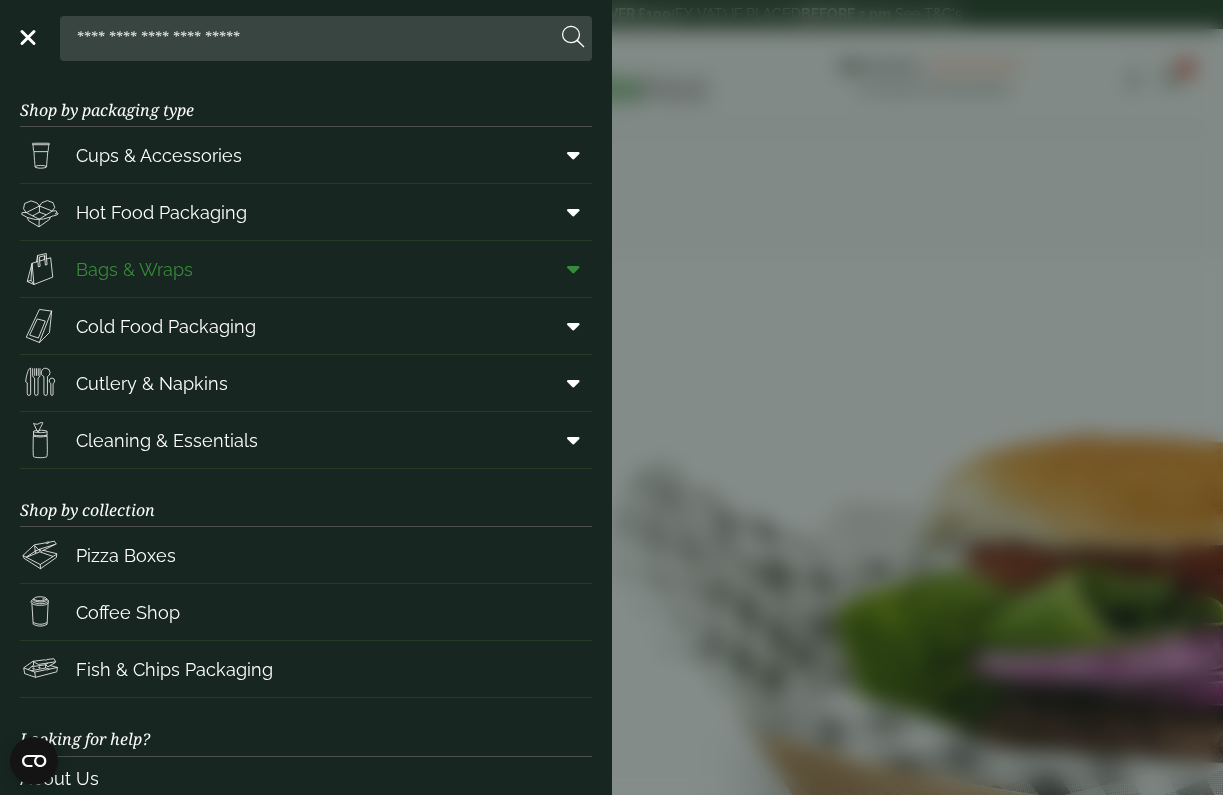 click on "Bags & Wraps" at bounding box center (306, 269) 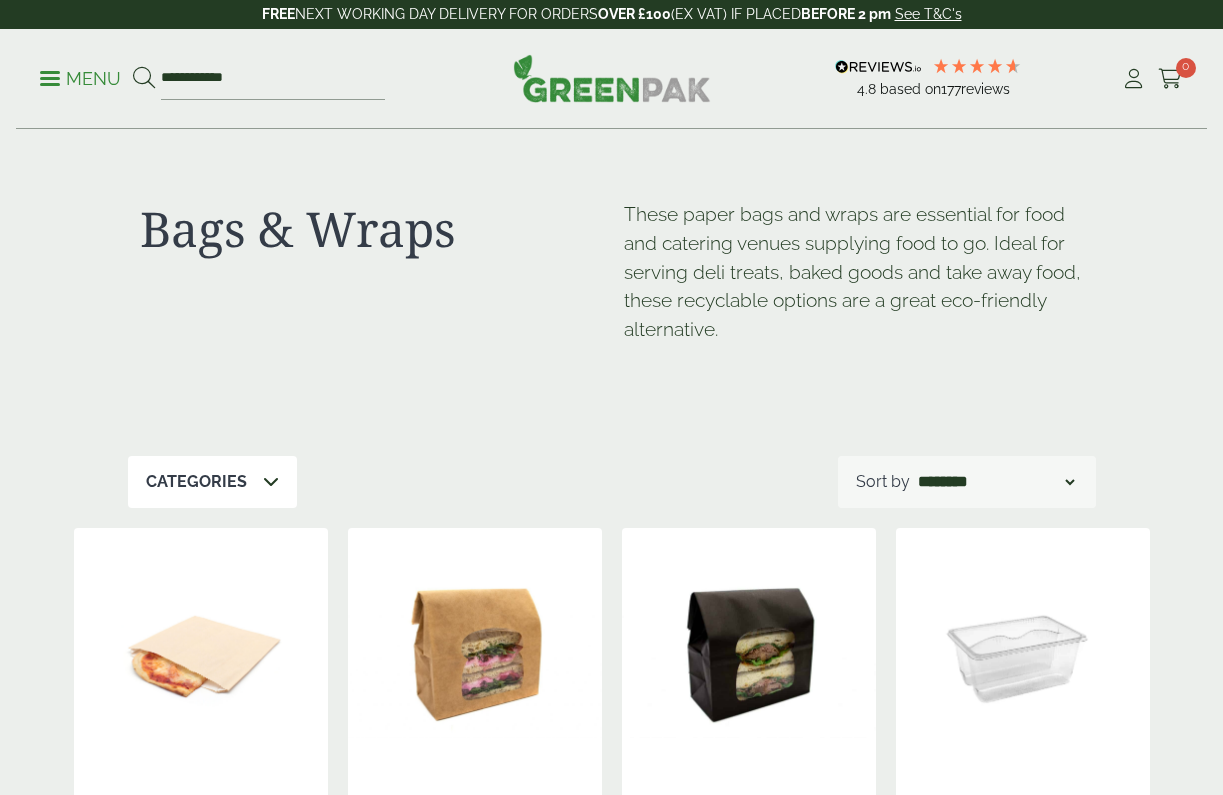 scroll, scrollTop: 0, scrollLeft: 0, axis: both 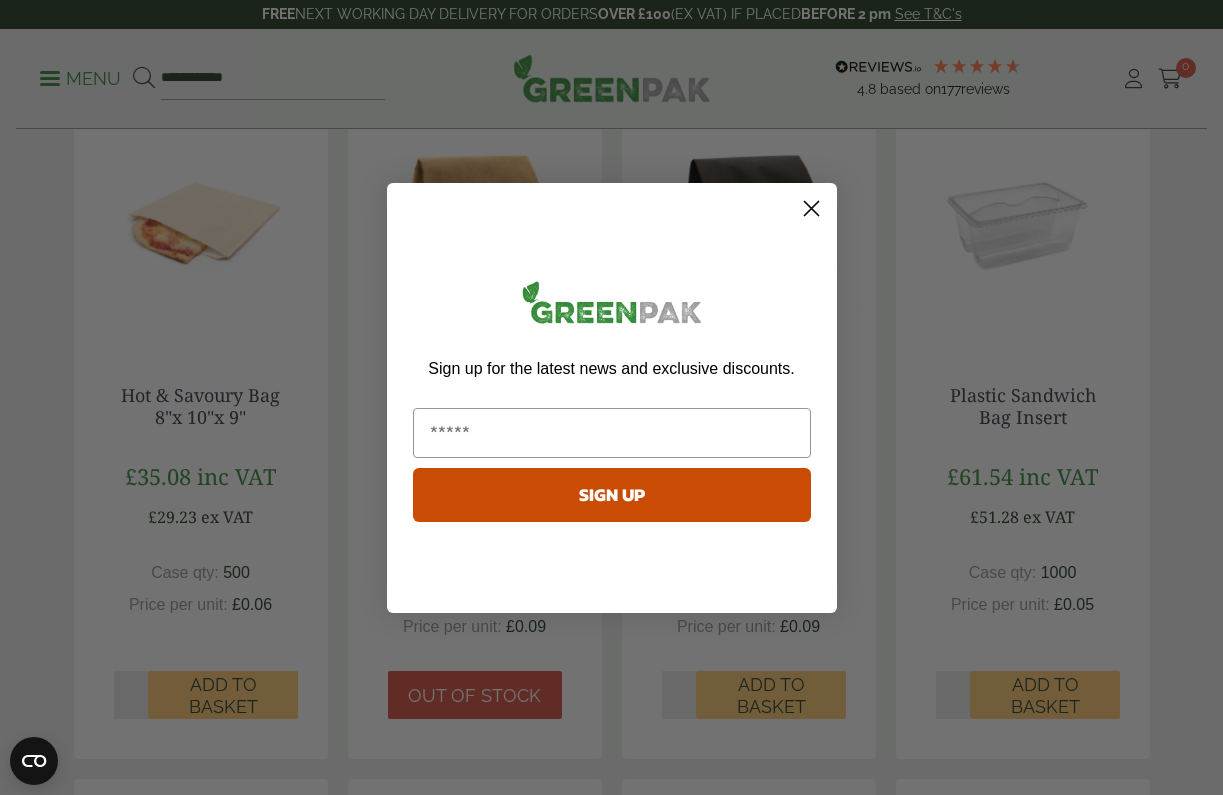 click 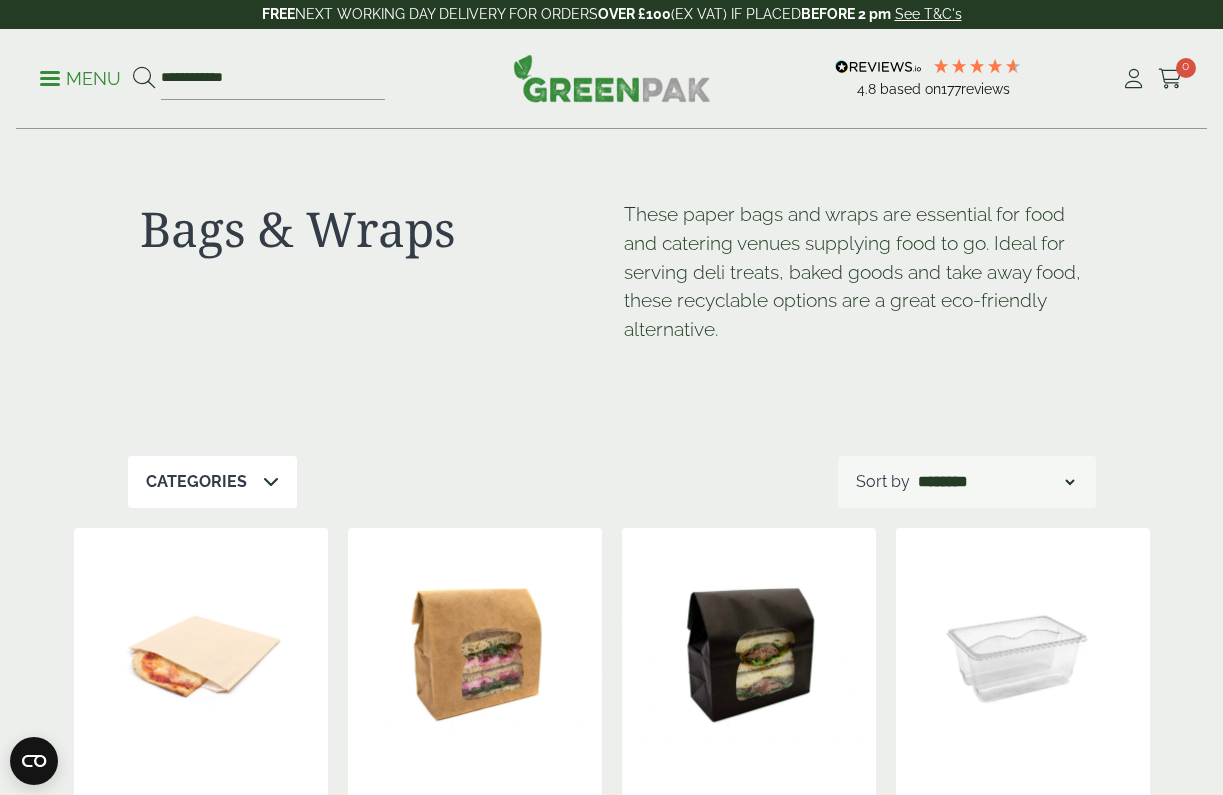 scroll, scrollTop: 0, scrollLeft: 0, axis: both 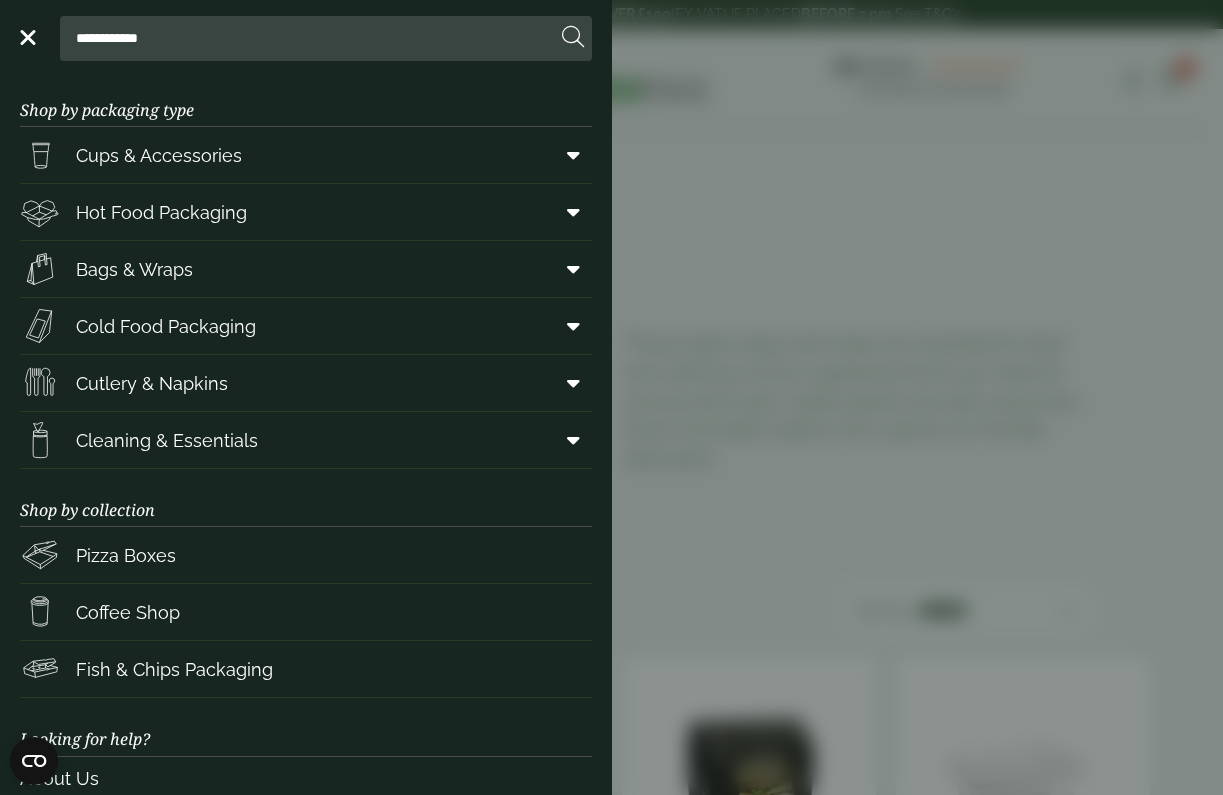 click on "**********" at bounding box center (611, 397) 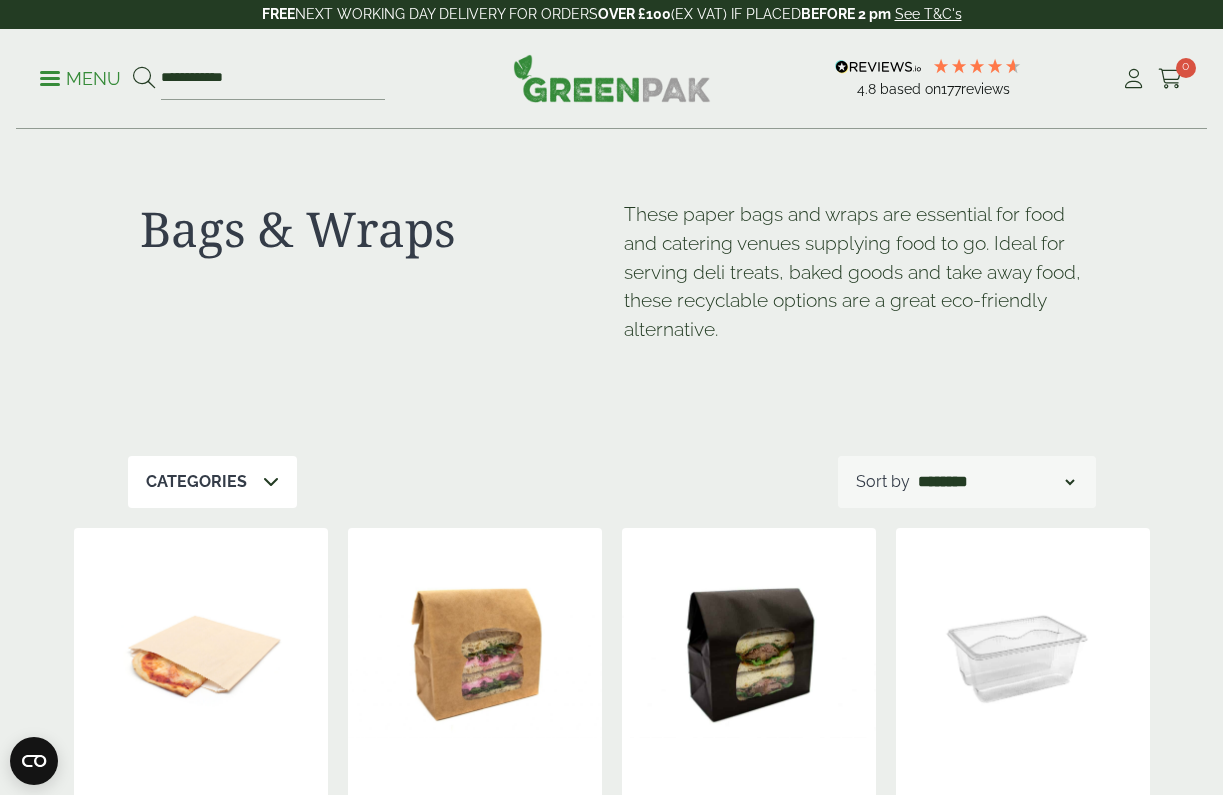 click on "Menu" at bounding box center [80, 79] 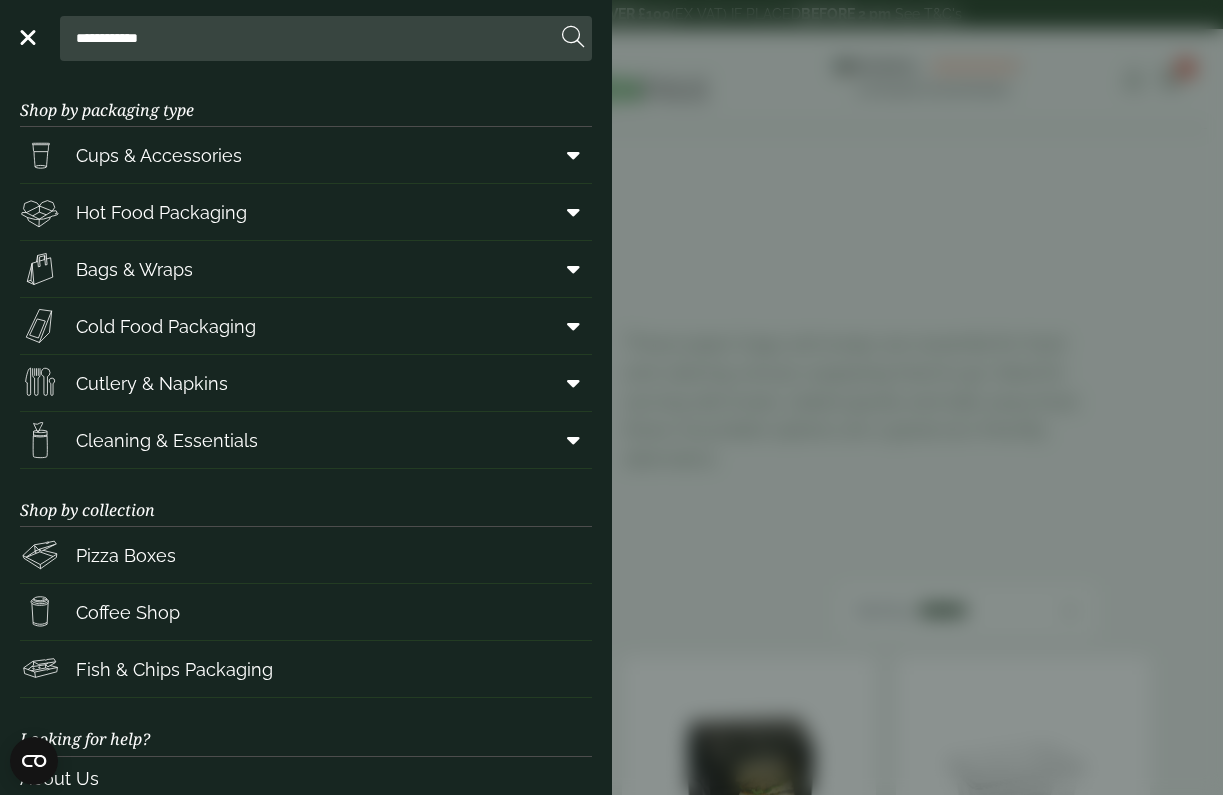 click on "**********" at bounding box center [611, 397] 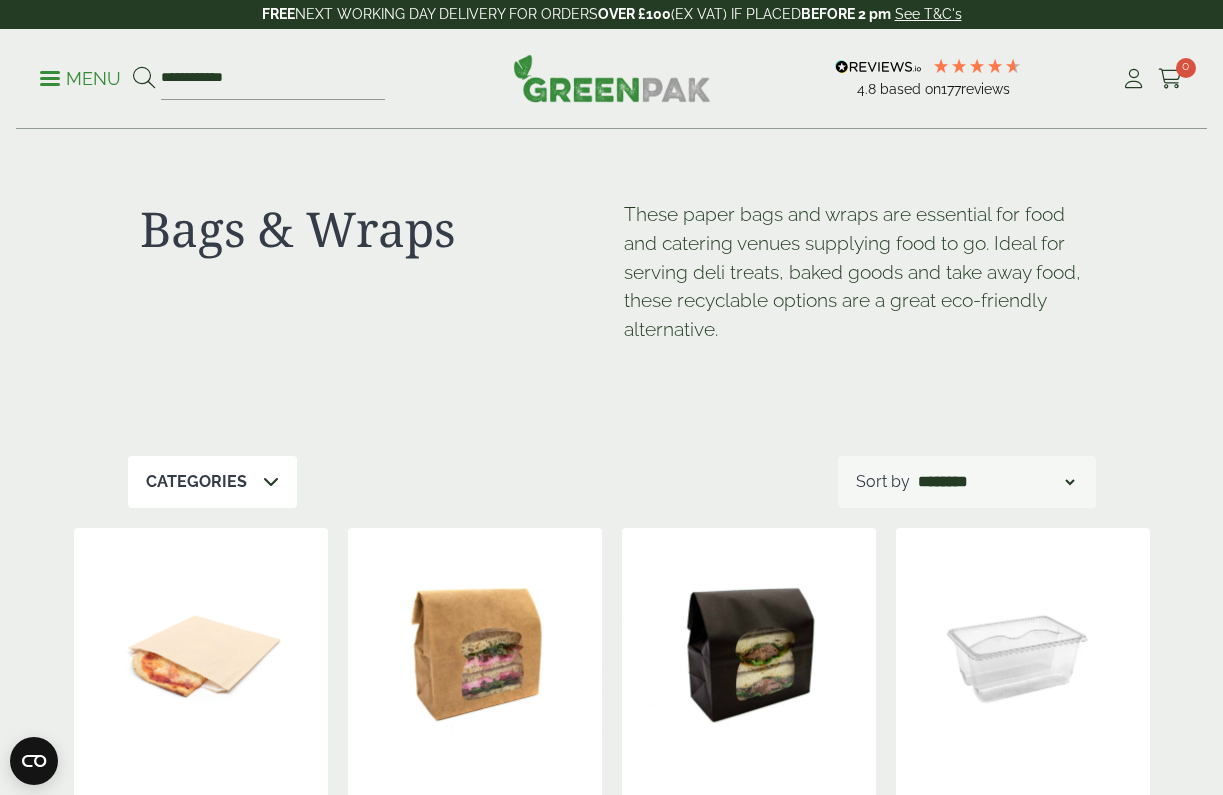 click at bounding box center [612, 78] 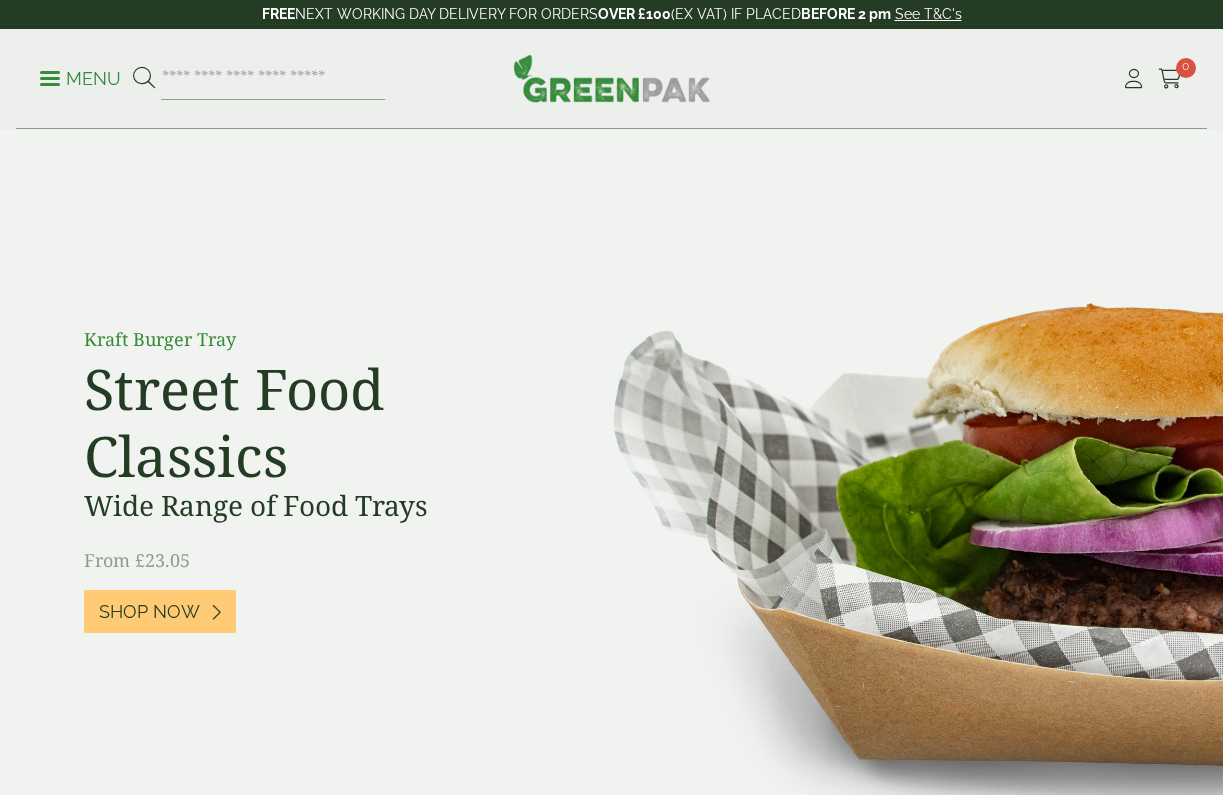 scroll, scrollTop: 0, scrollLeft: 0, axis: both 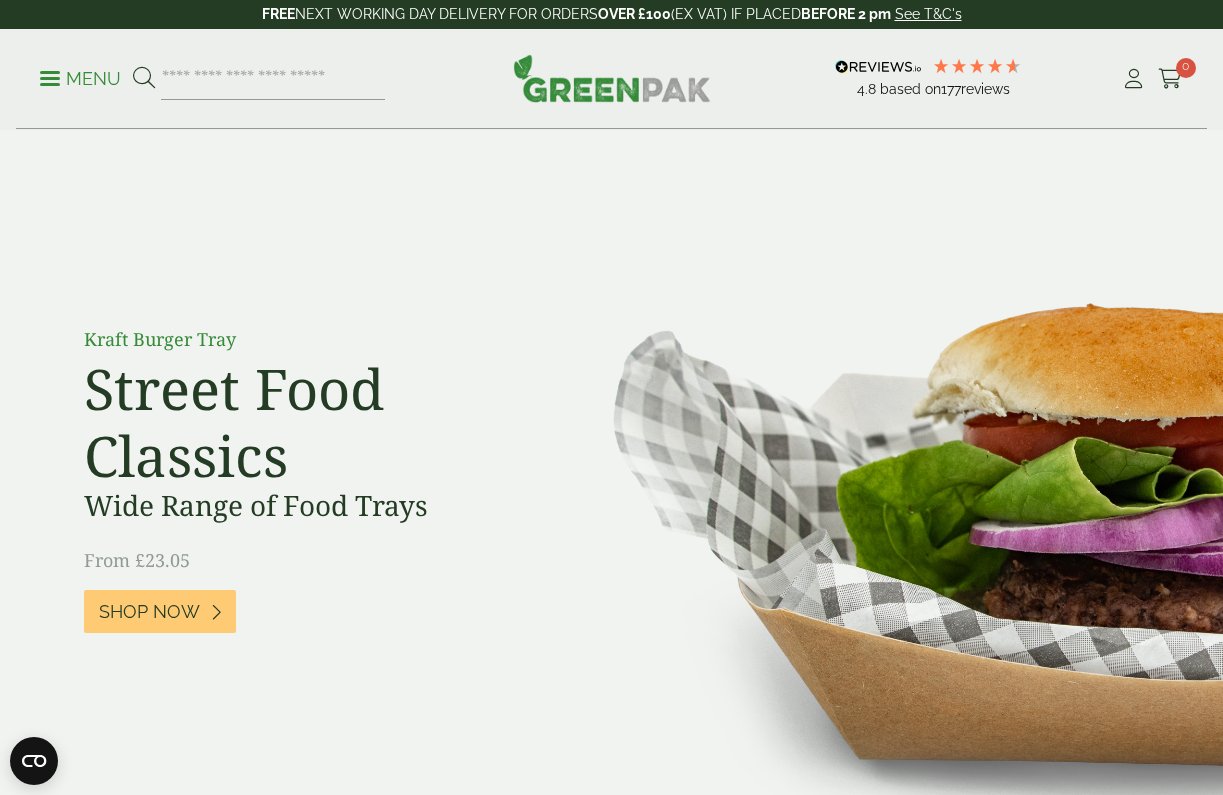 click on "Menu" at bounding box center [80, 79] 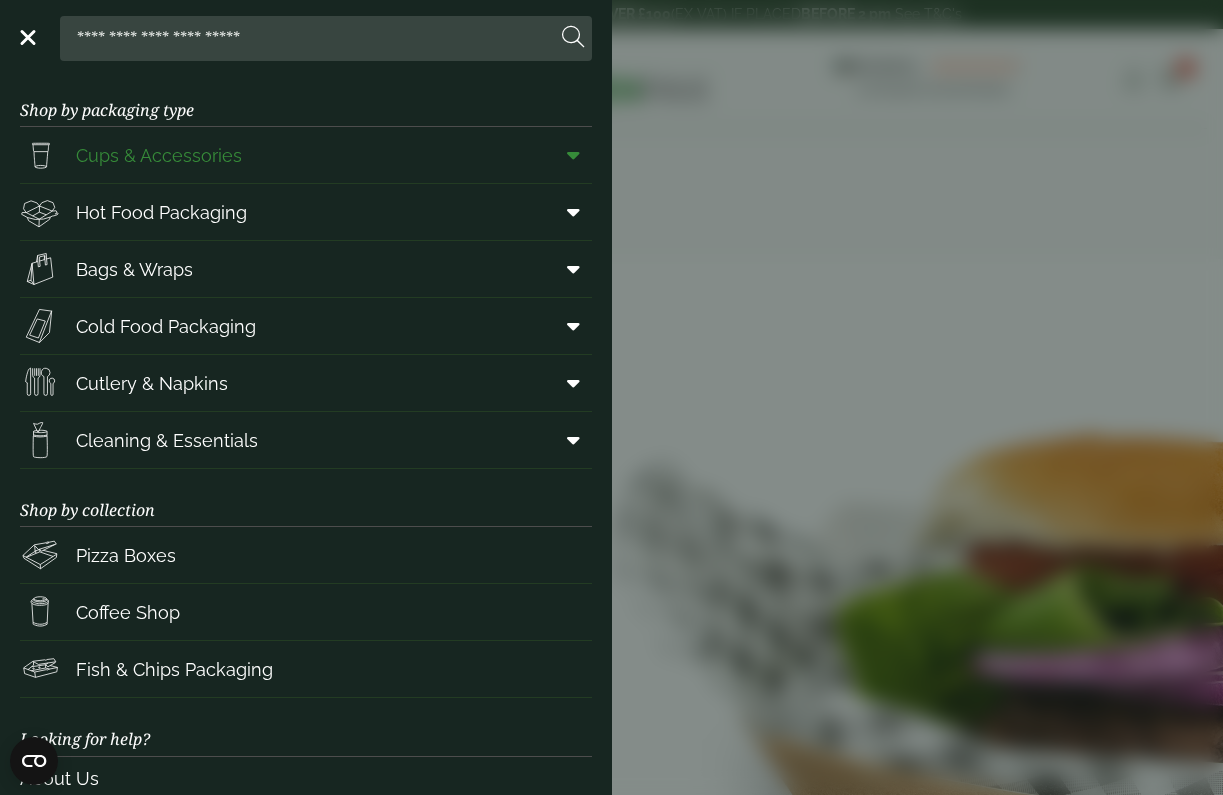 click on "Cups & Accessories" at bounding box center [306, 155] 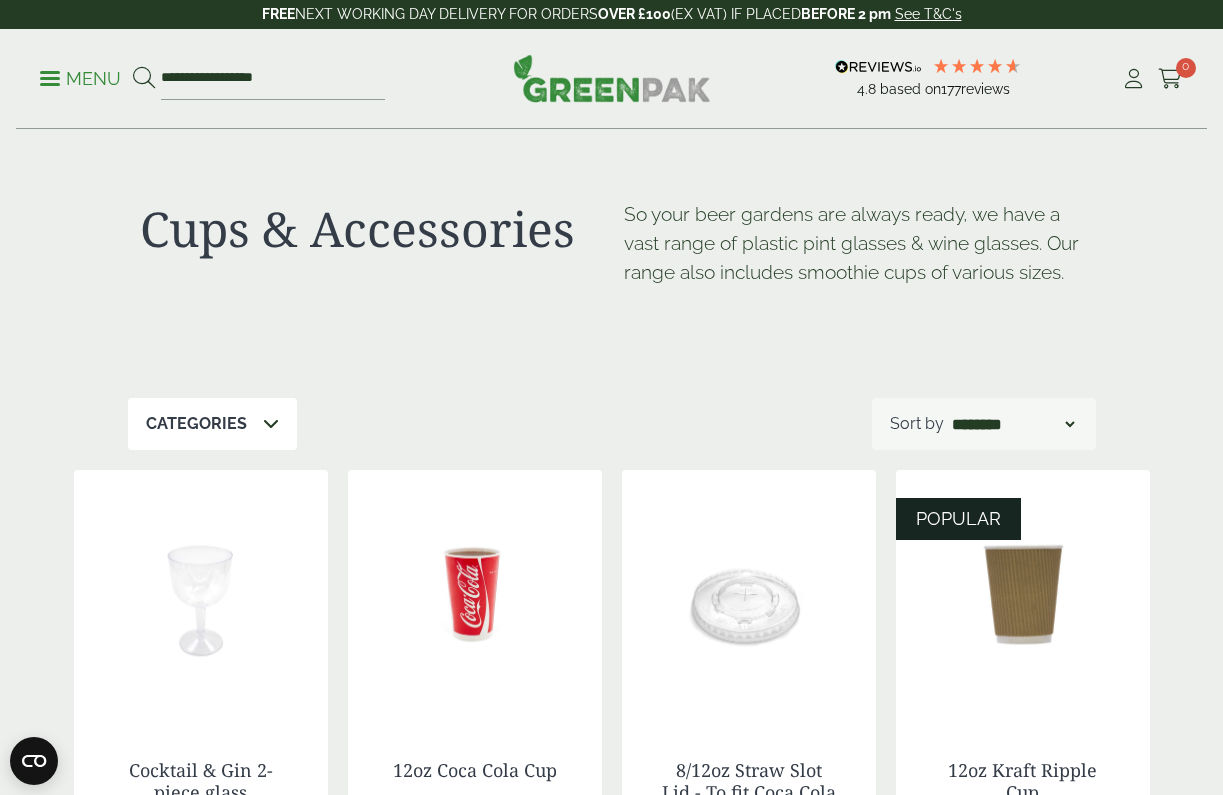 scroll, scrollTop: 0, scrollLeft: 0, axis: both 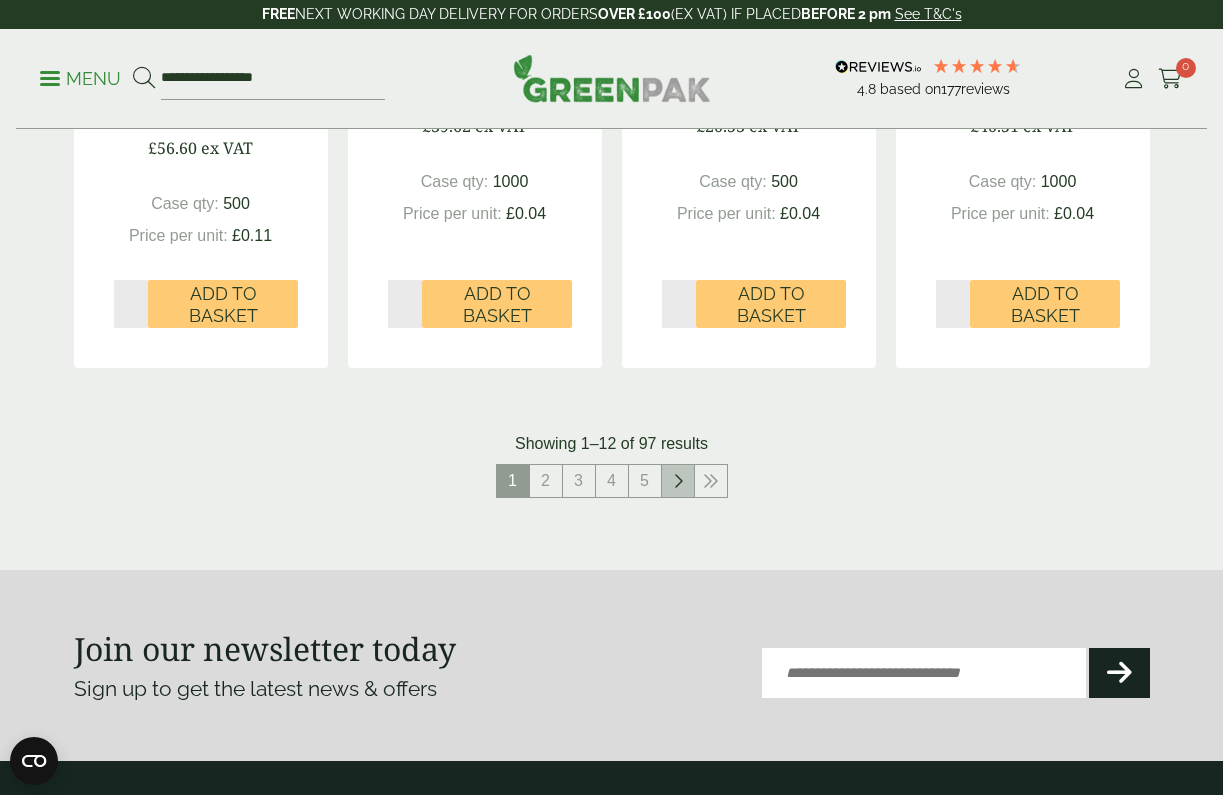 click at bounding box center (678, 481) 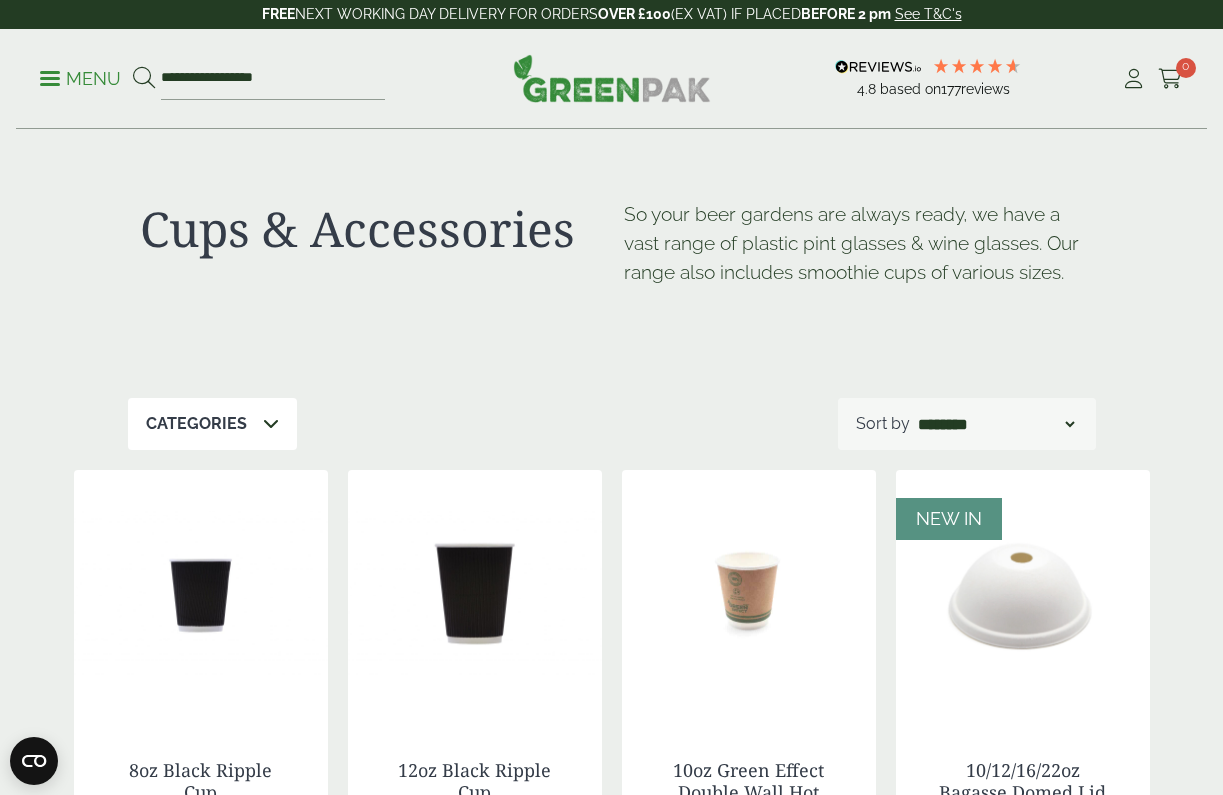 scroll, scrollTop: 0, scrollLeft: 0, axis: both 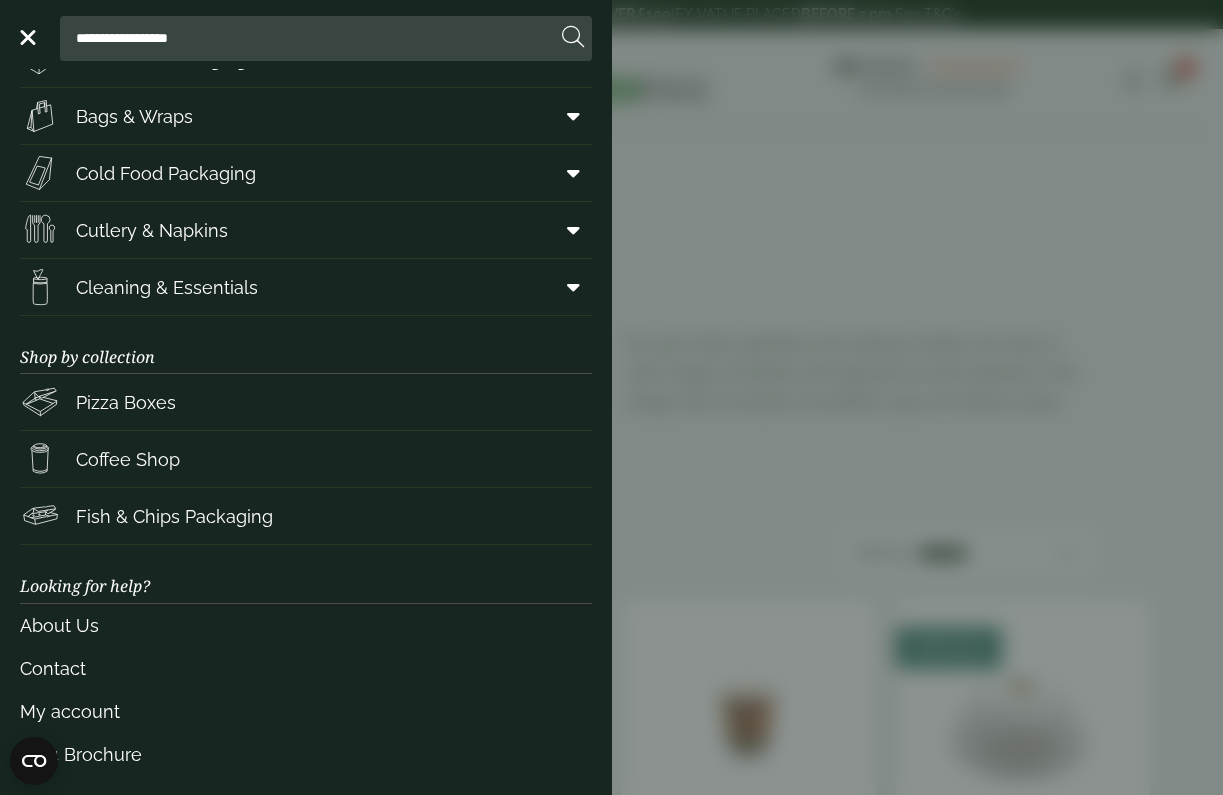 click on "**********" at bounding box center [611, 397] 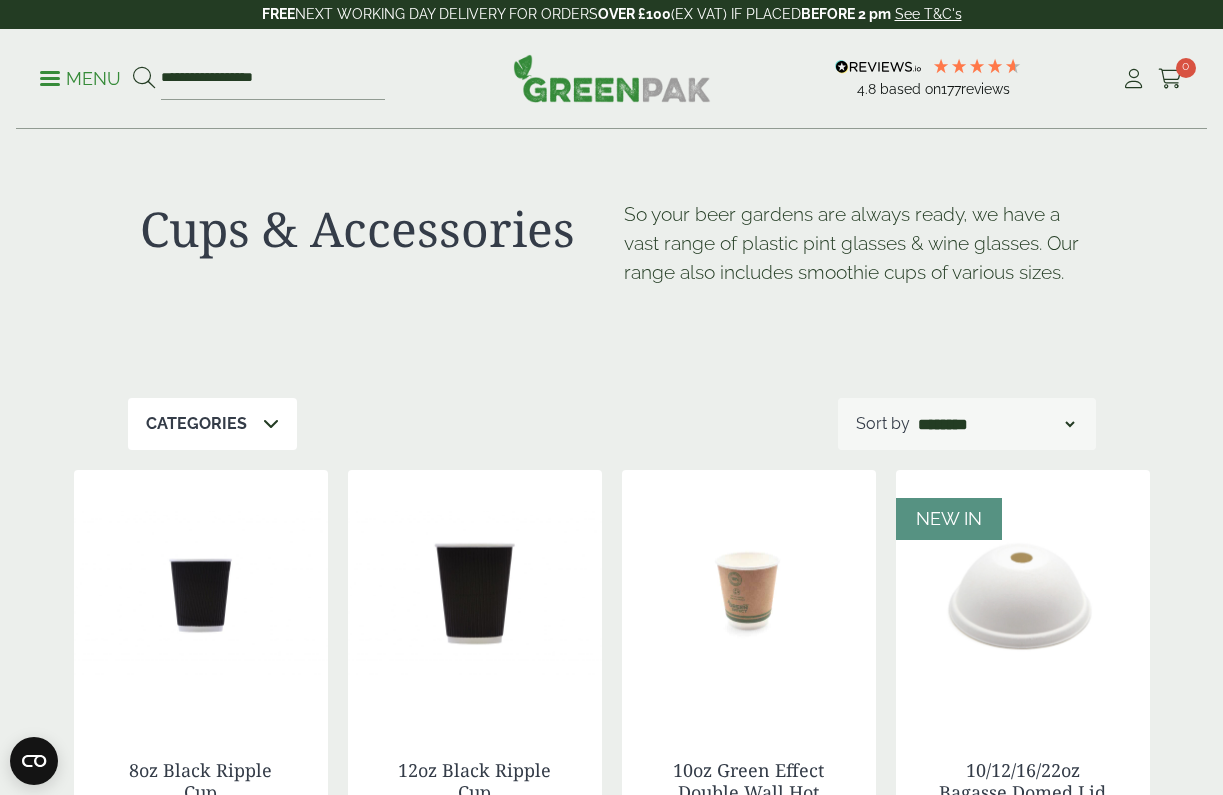 scroll, scrollTop: 0, scrollLeft: 0, axis: both 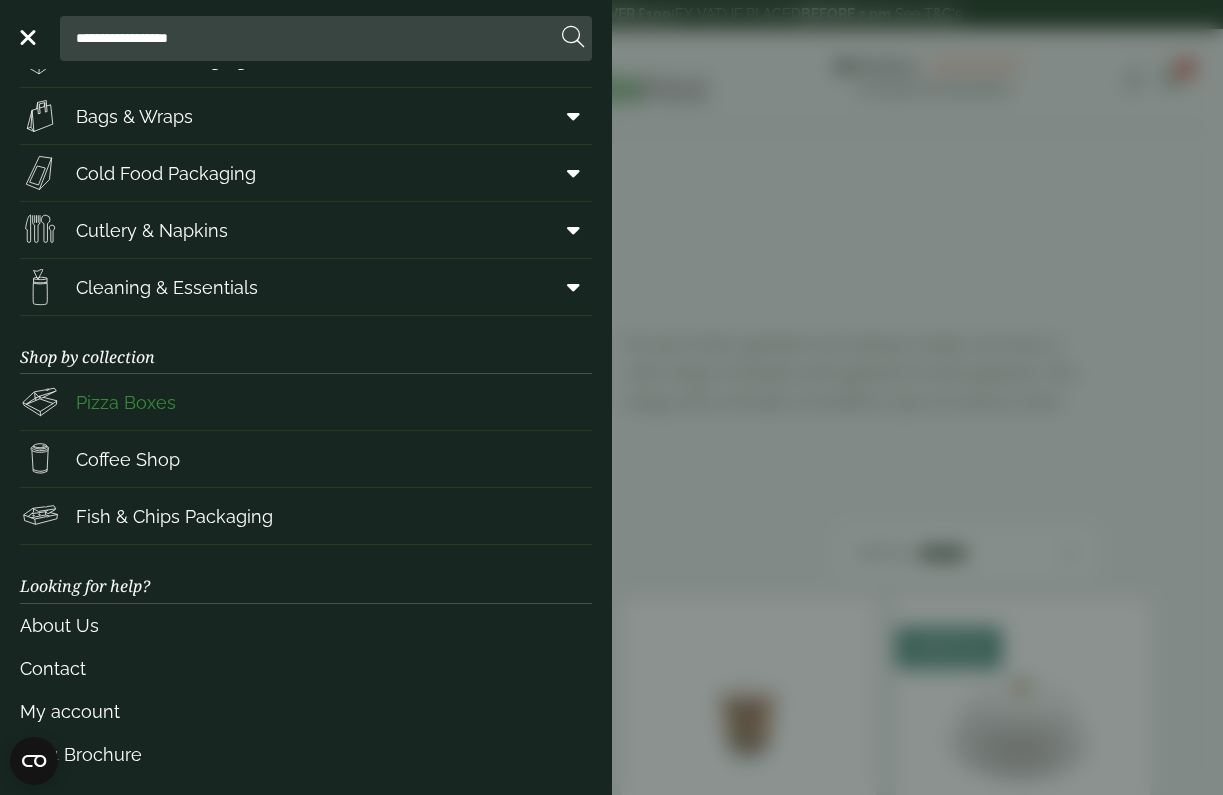 click on "Pizza Boxes" at bounding box center [306, 402] 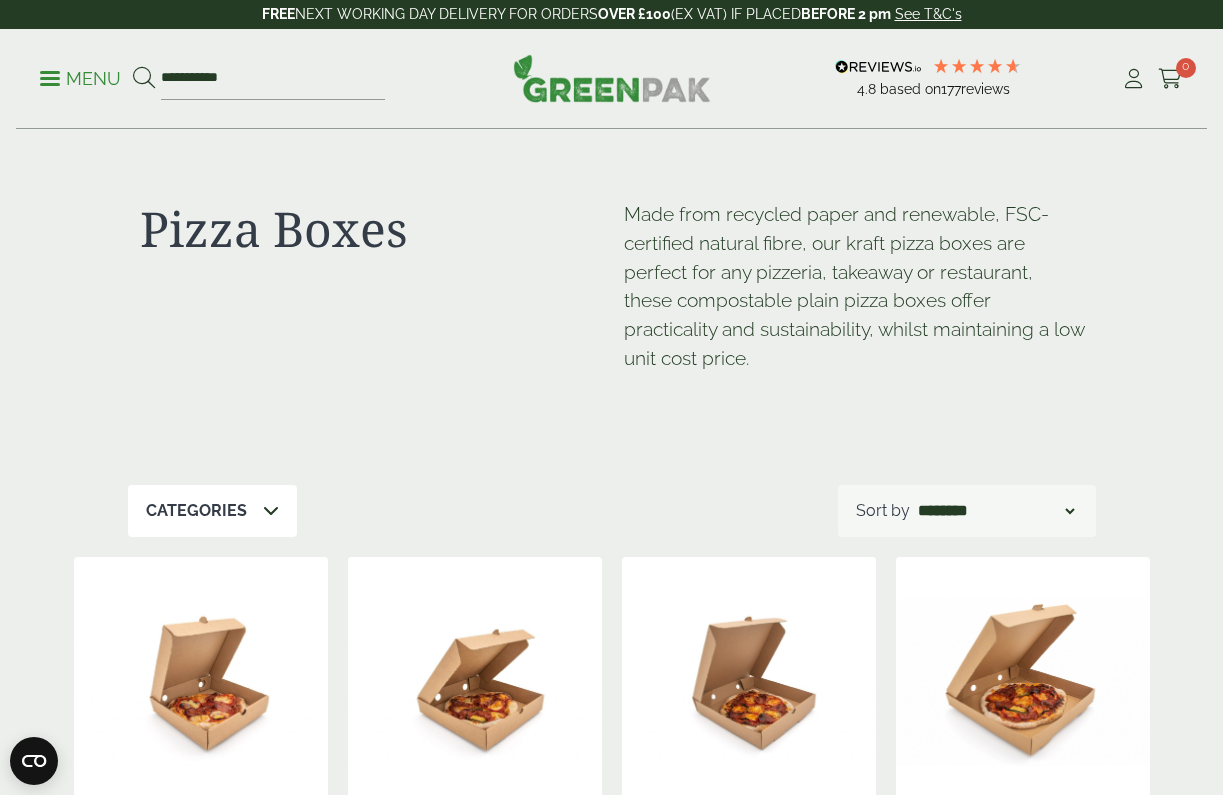 scroll, scrollTop: 0, scrollLeft: 0, axis: both 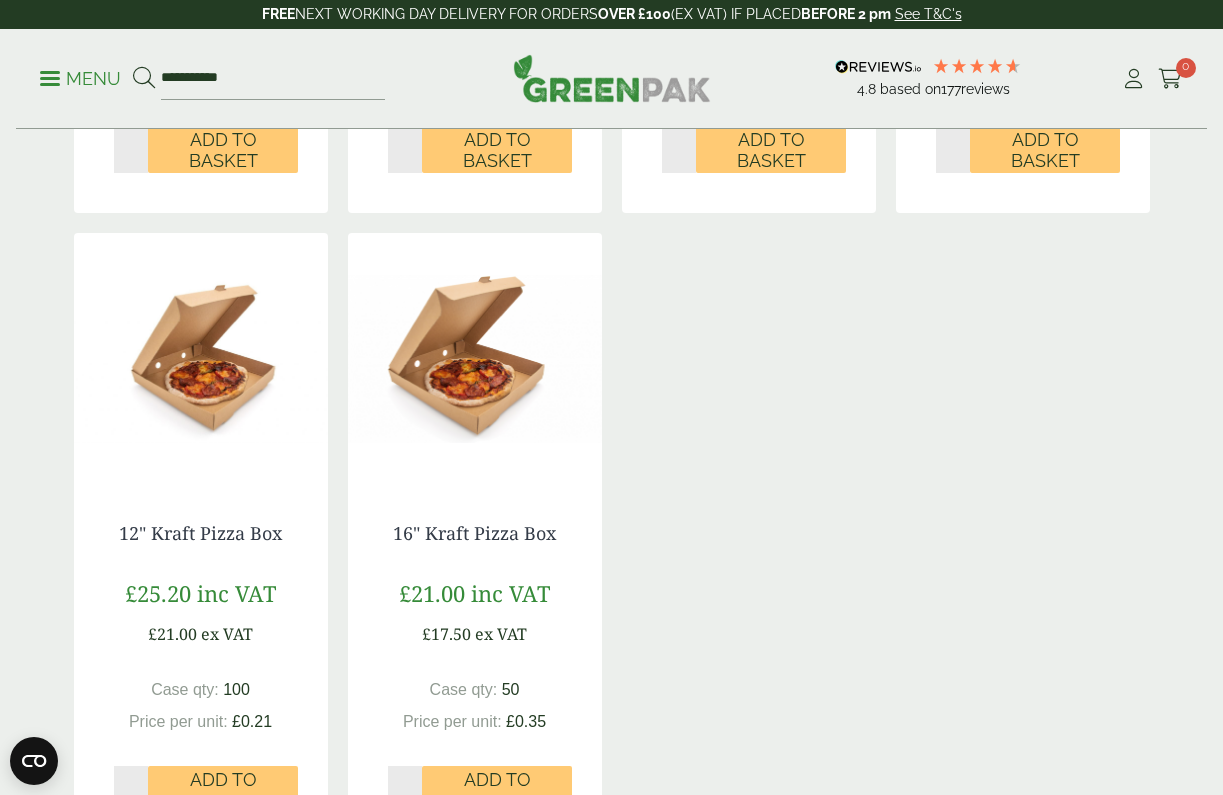 click at bounding box center [475, 358] 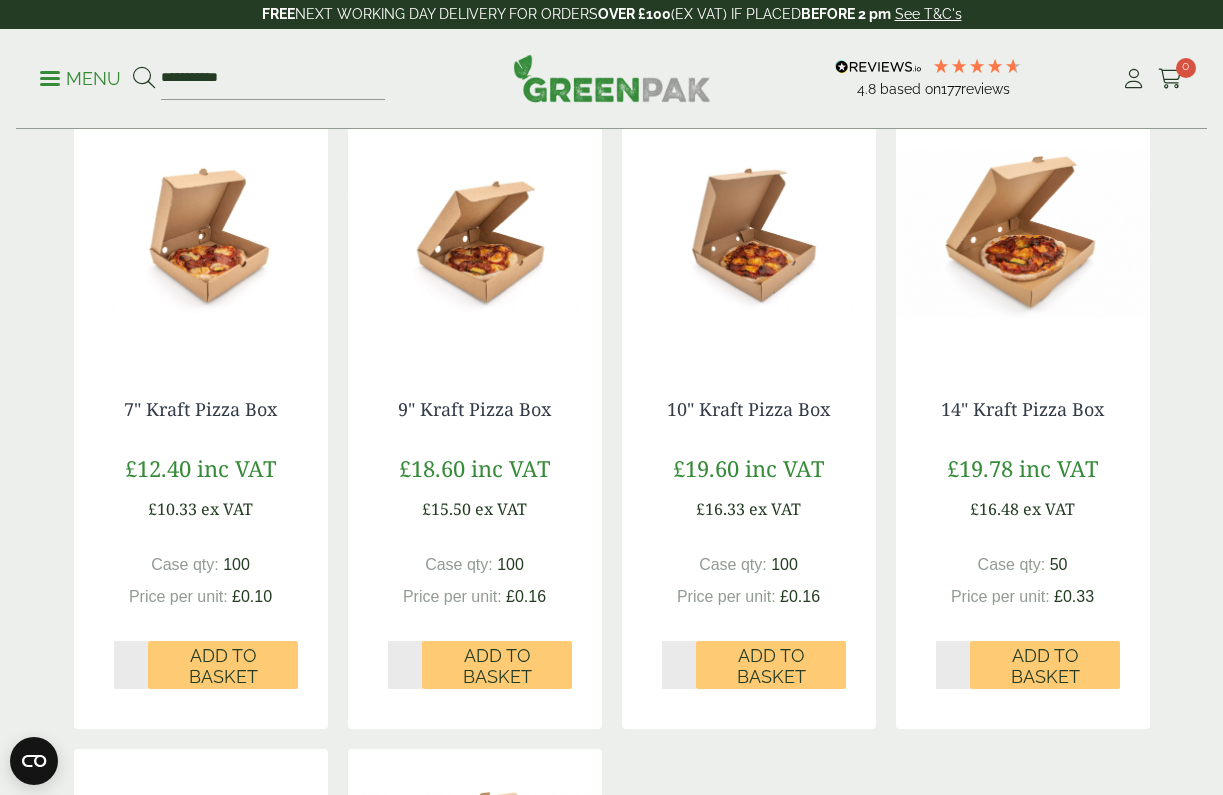 scroll, scrollTop: 449, scrollLeft: 0, axis: vertical 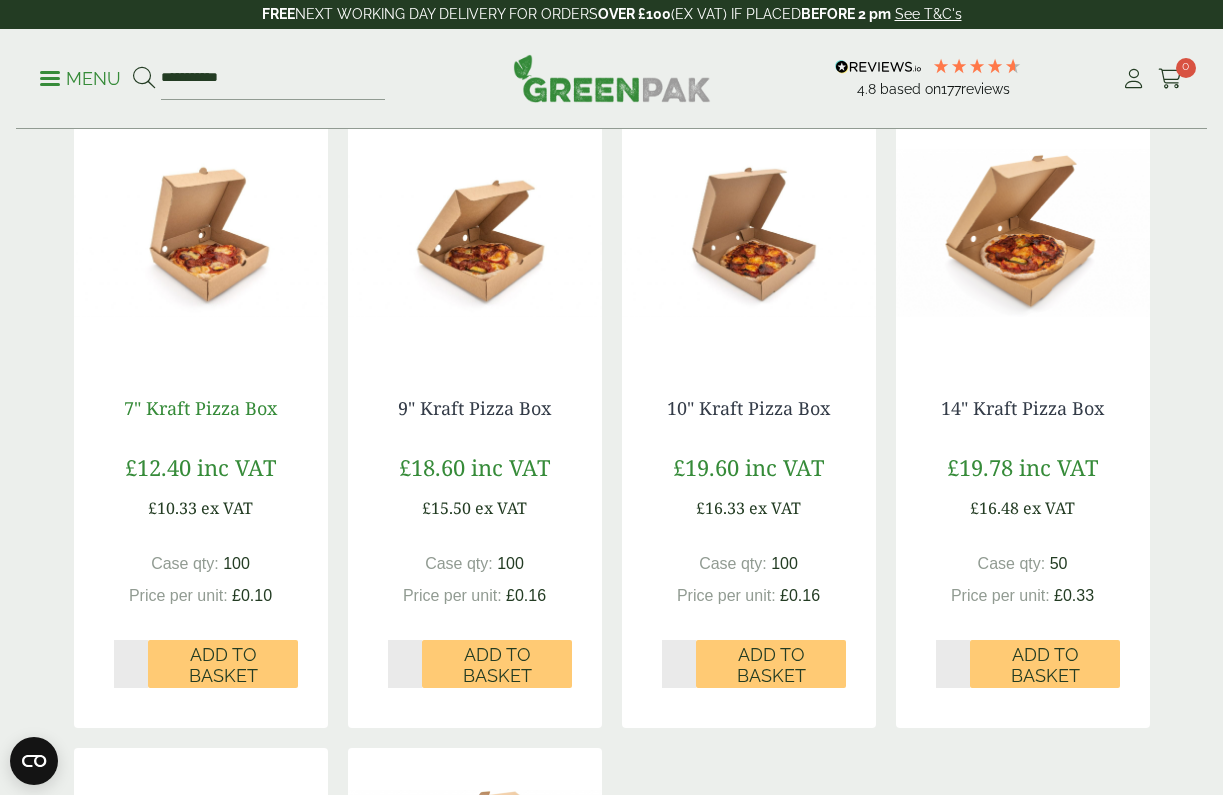 click on "7" Kraft Pizza Box" at bounding box center (200, 408) 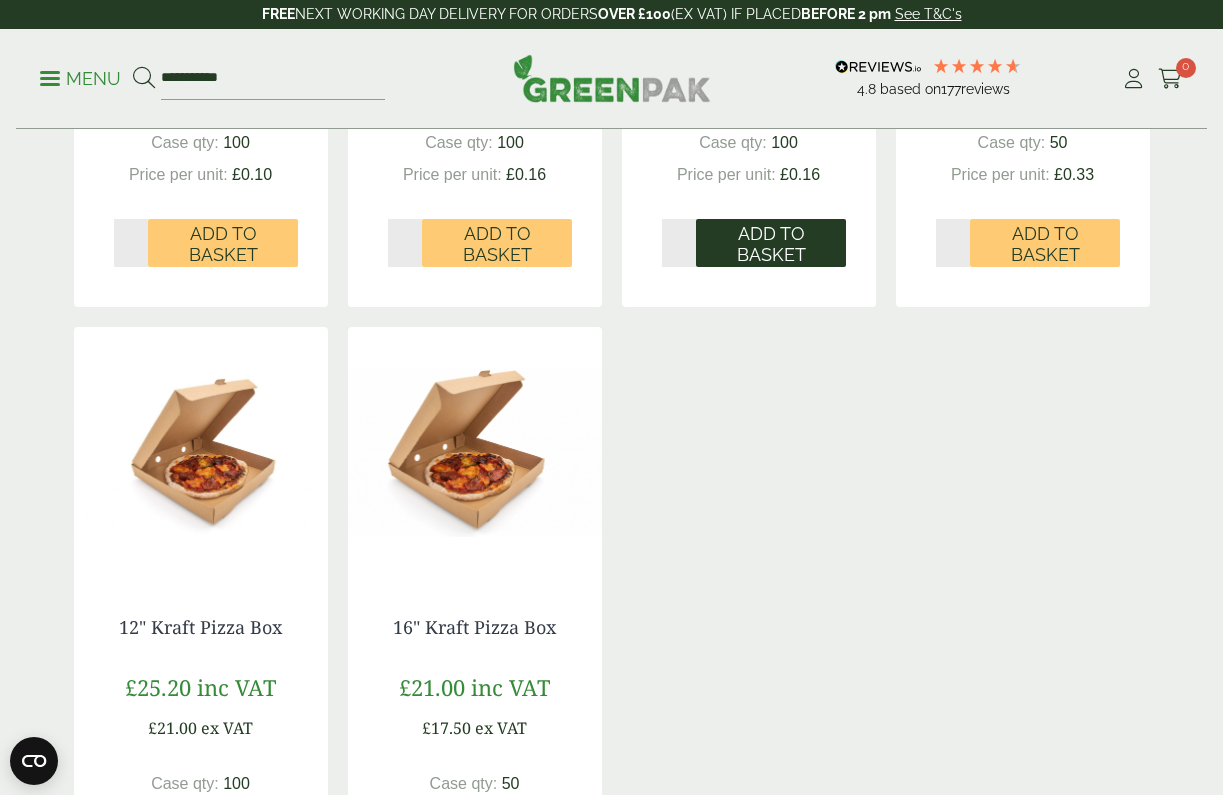 scroll, scrollTop: 881, scrollLeft: 0, axis: vertical 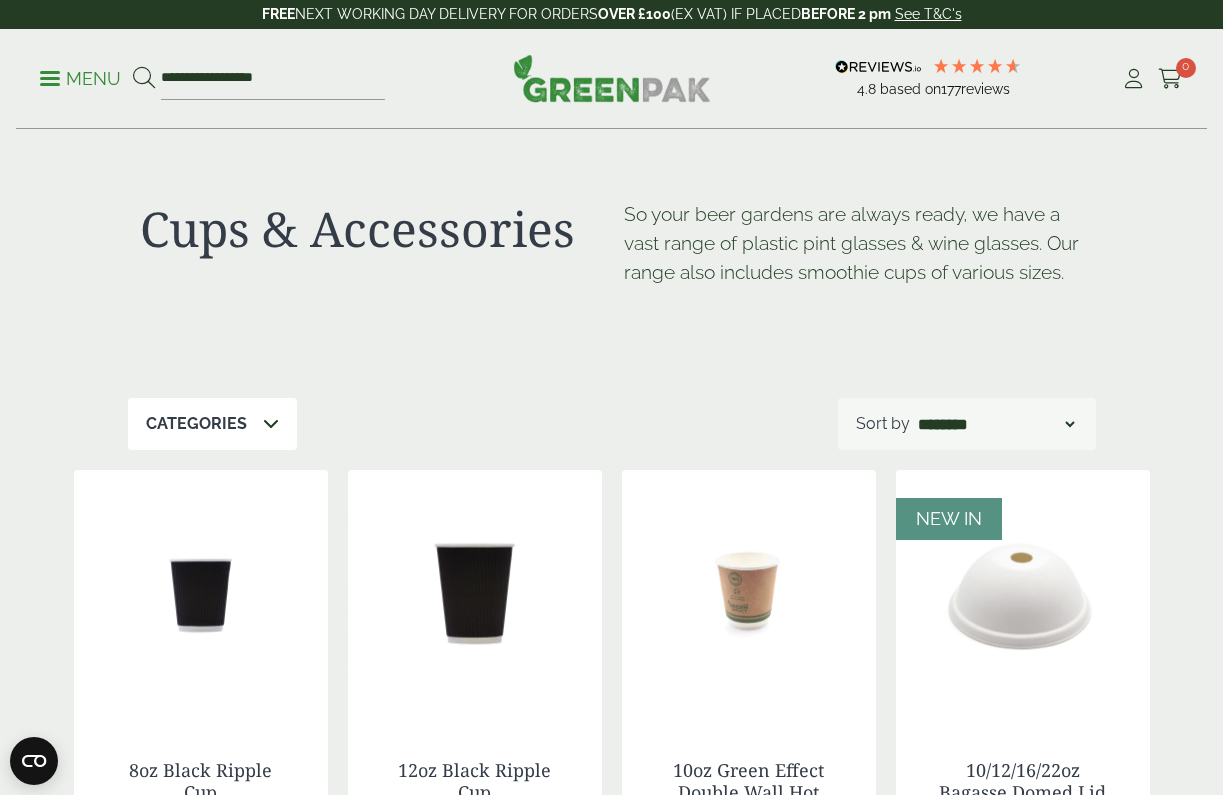 click on "Menu" at bounding box center [80, 79] 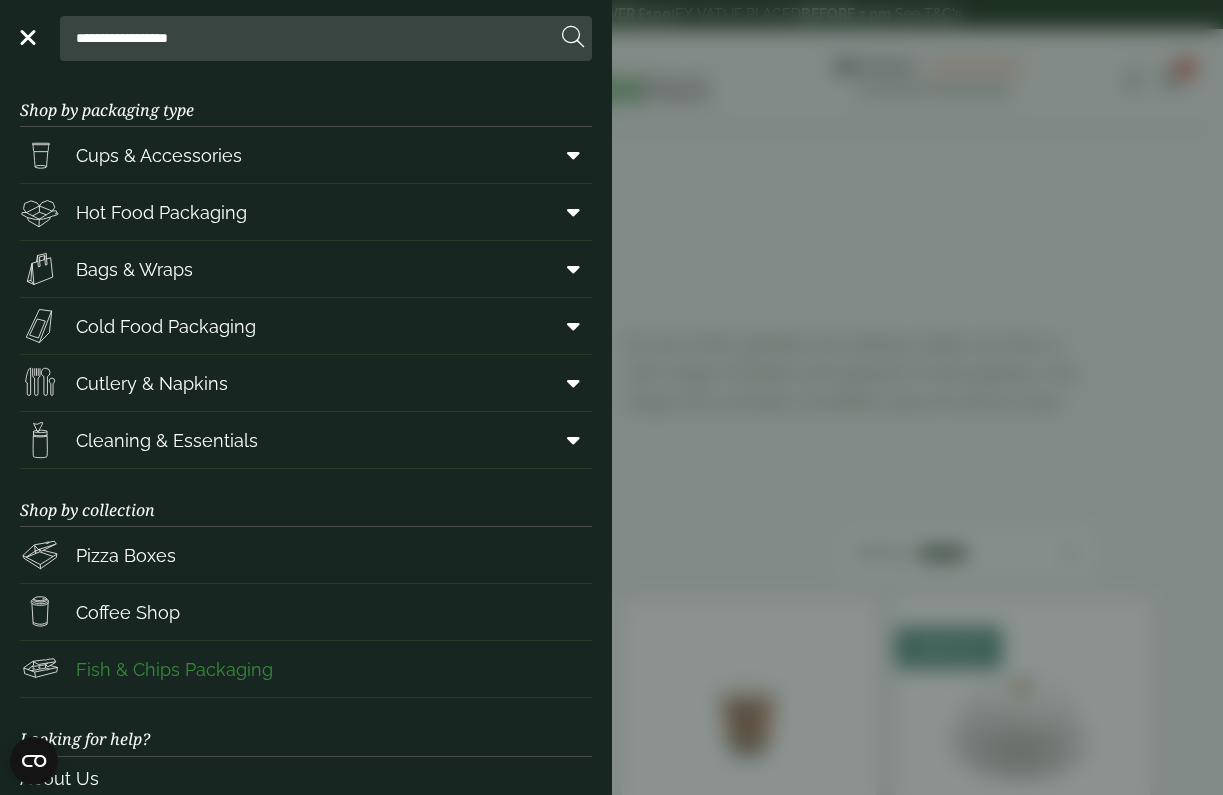 click on "Fish & Chips Packaging" at bounding box center (174, 669) 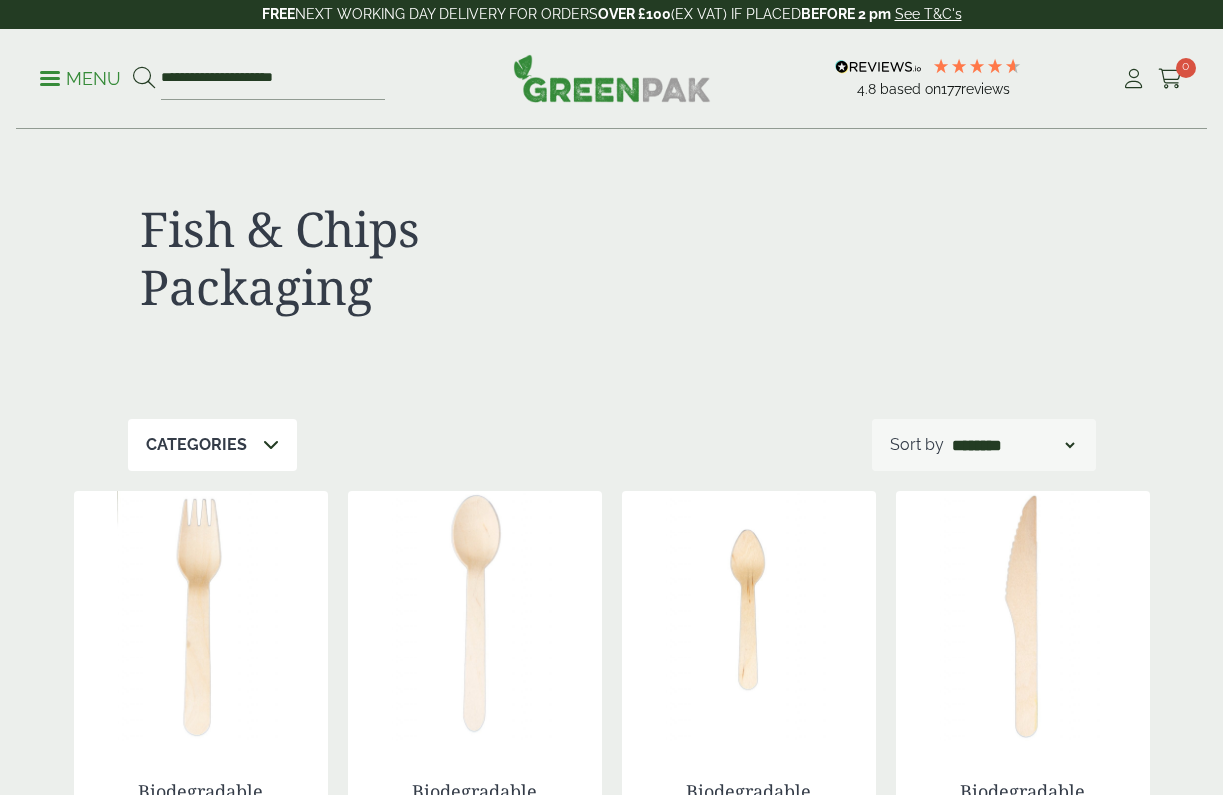 scroll, scrollTop: 0, scrollLeft: 0, axis: both 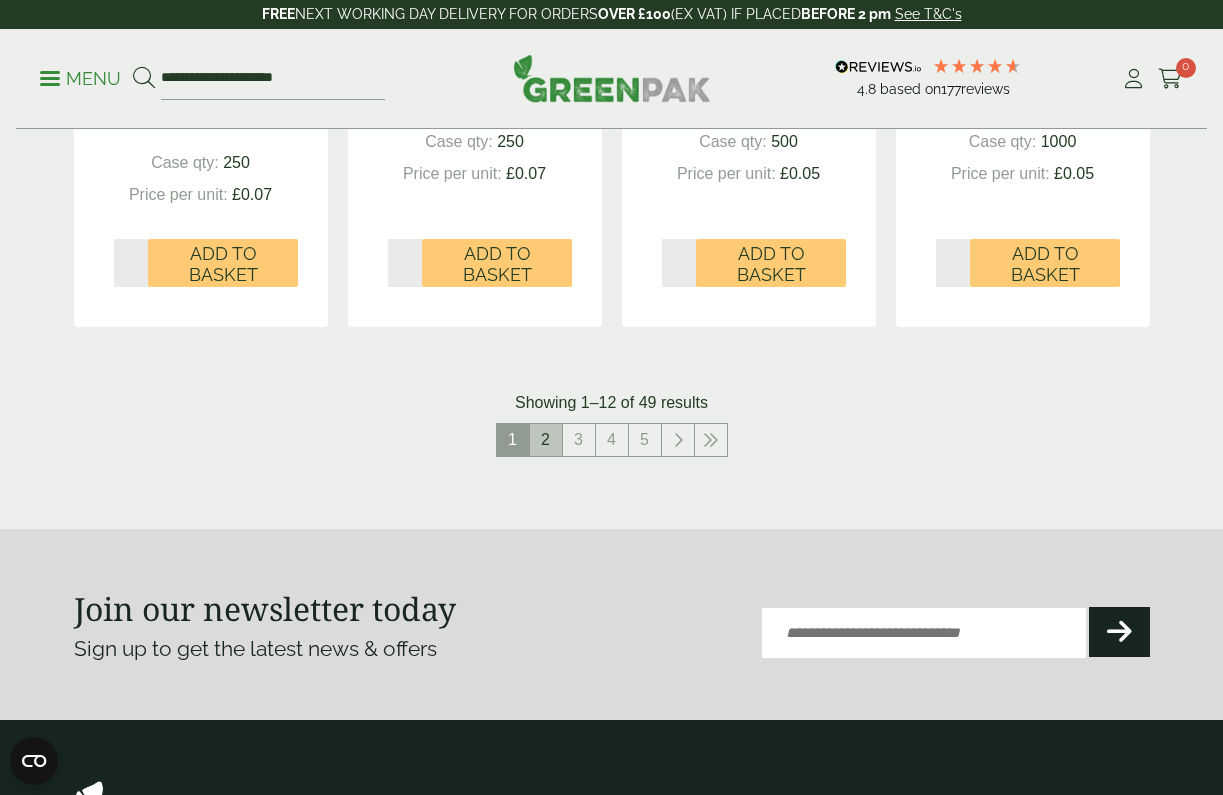 click on "2" at bounding box center (546, 440) 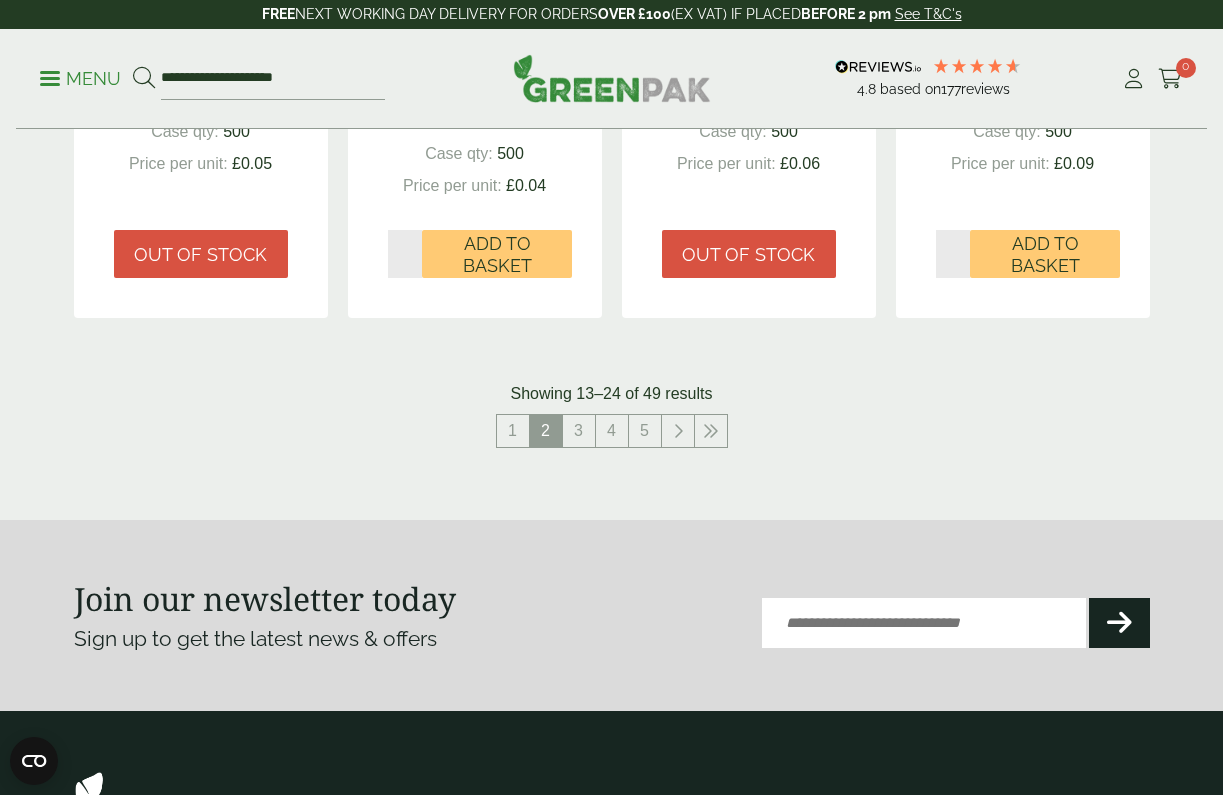 scroll, scrollTop: 2247, scrollLeft: 0, axis: vertical 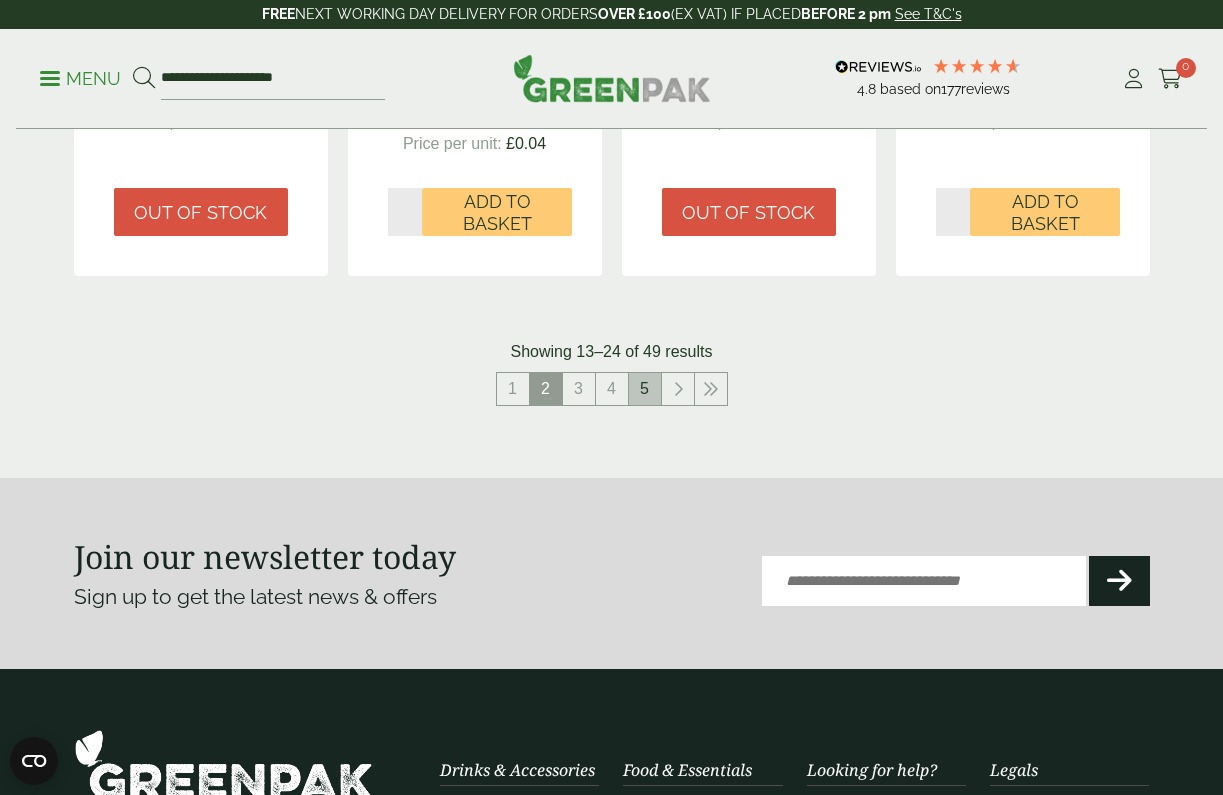 click on "5" at bounding box center [645, 389] 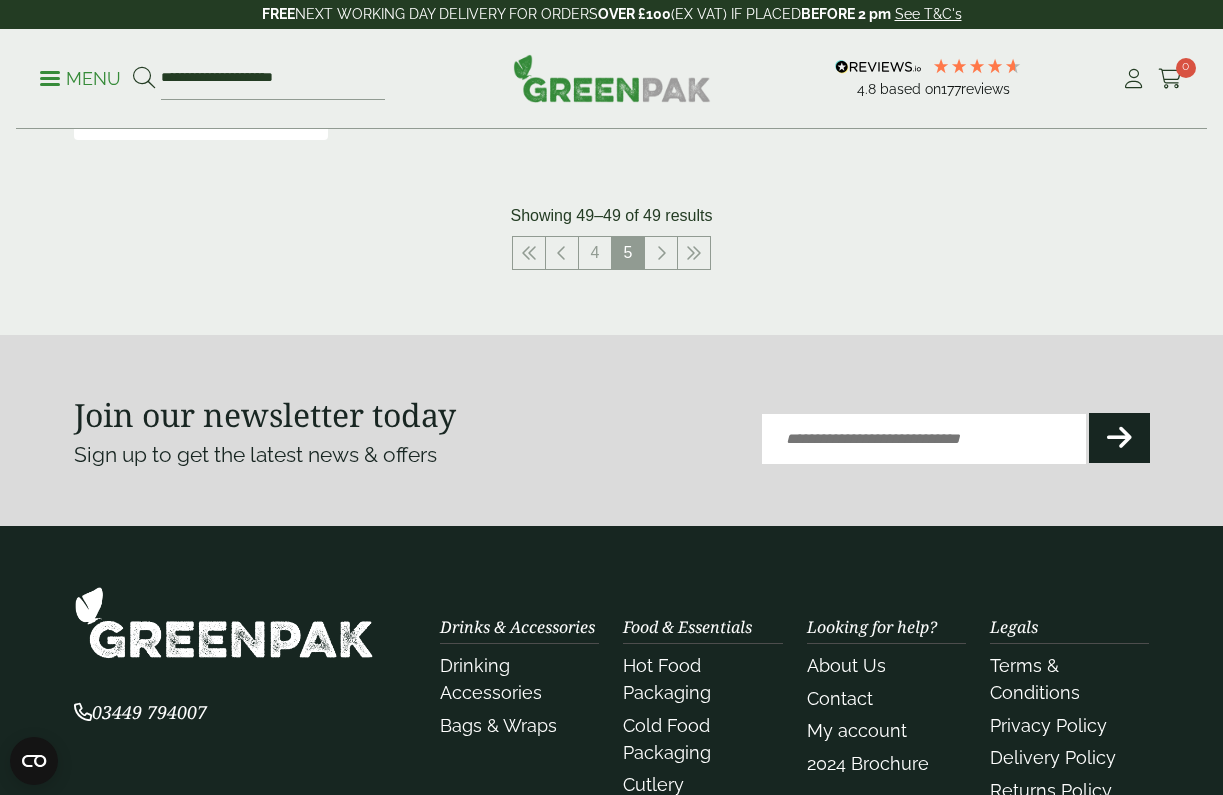 scroll, scrollTop: 974, scrollLeft: 0, axis: vertical 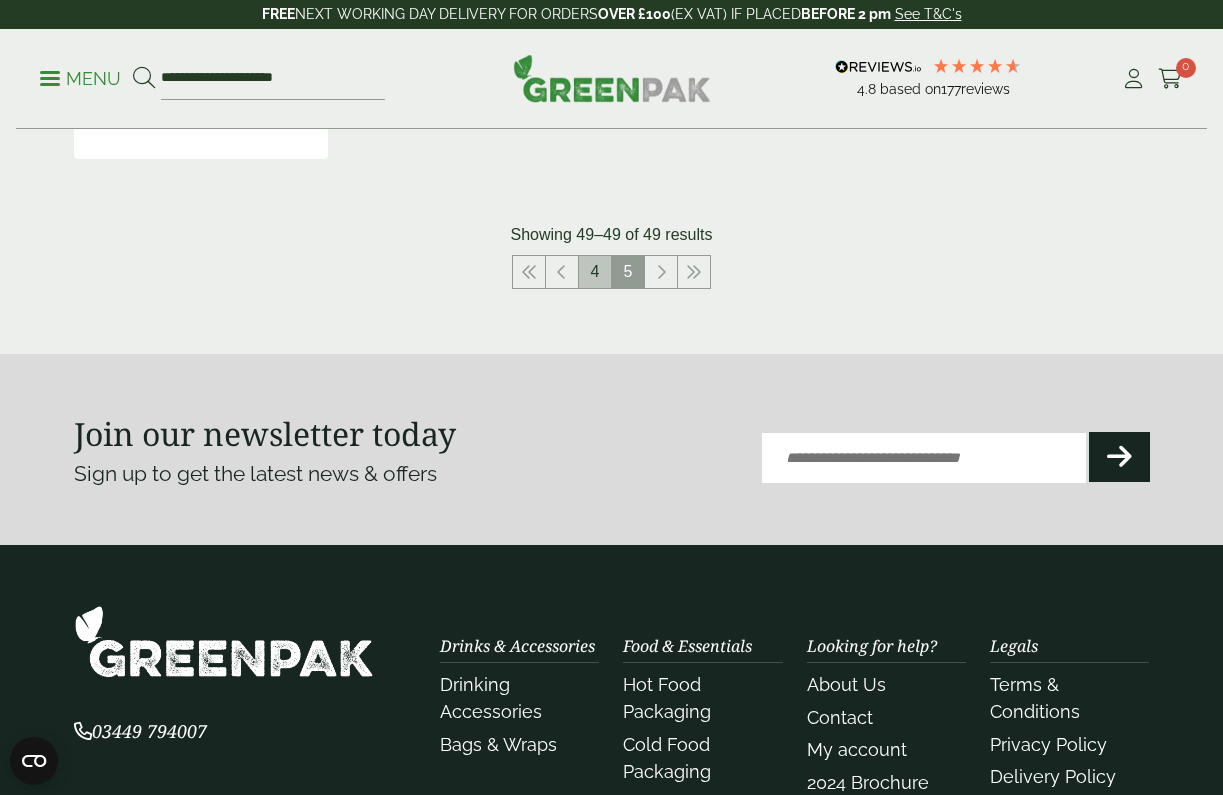 click on "4" at bounding box center [595, 272] 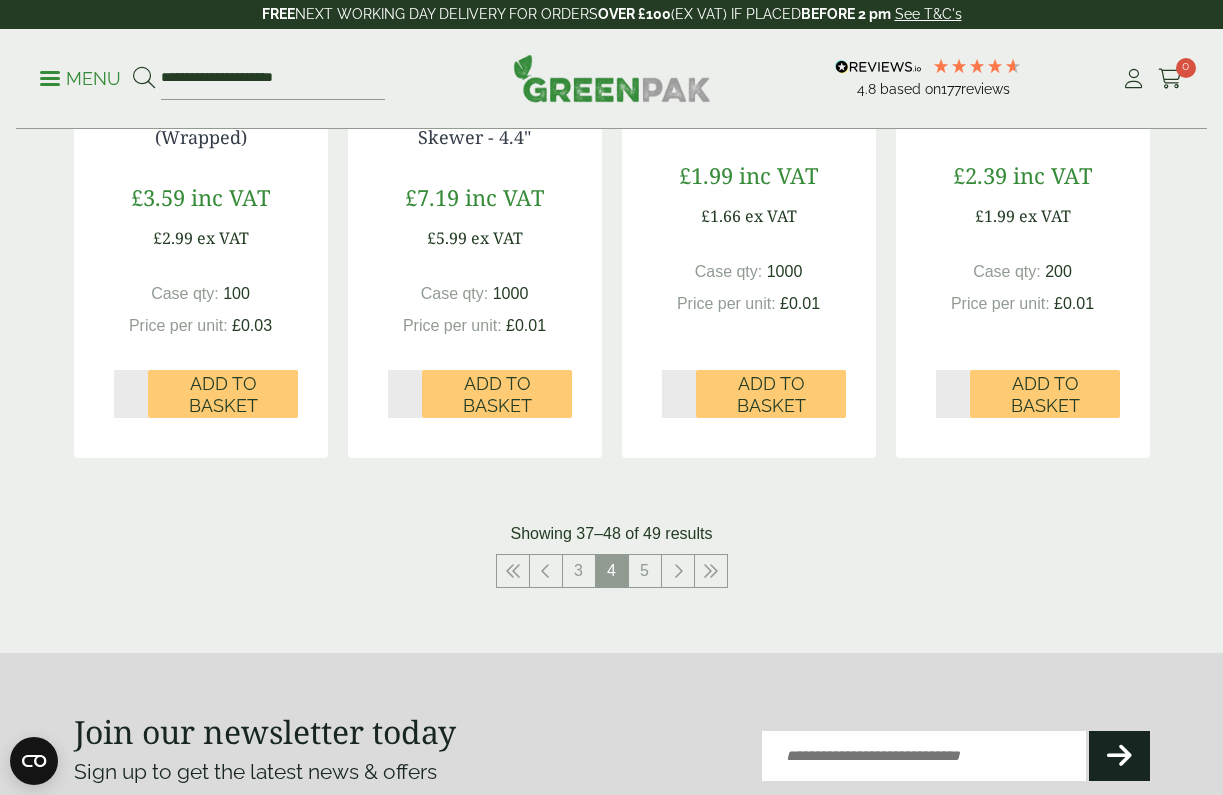 scroll, scrollTop: 2088, scrollLeft: 0, axis: vertical 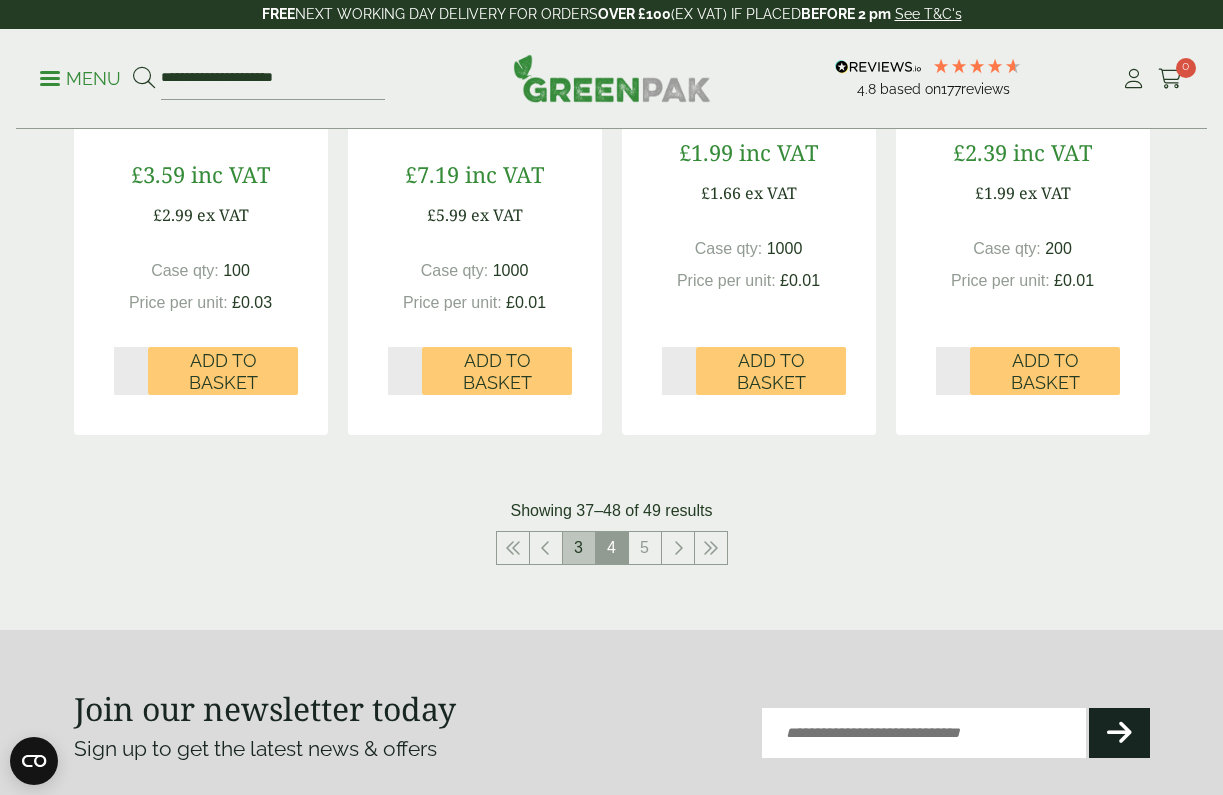 click on "3" at bounding box center (579, 548) 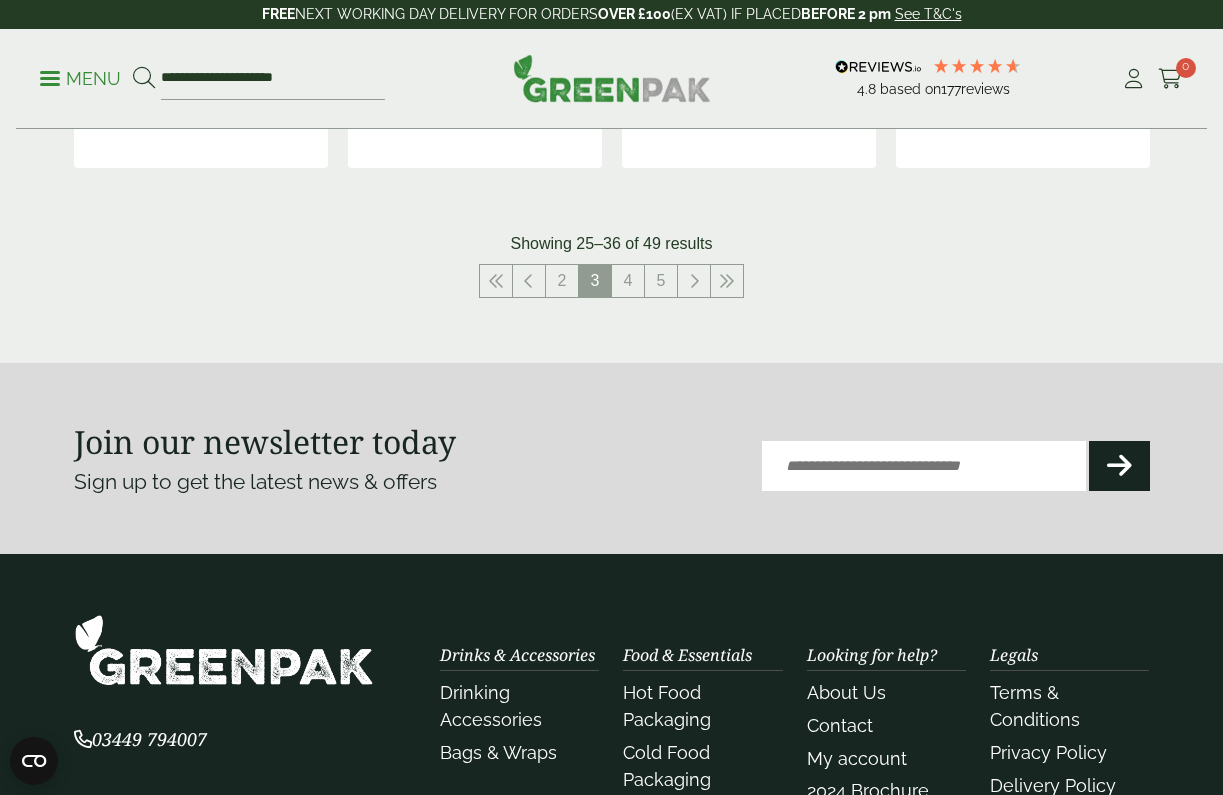 scroll, scrollTop: 2259, scrollLeft: 0, axis: vertical 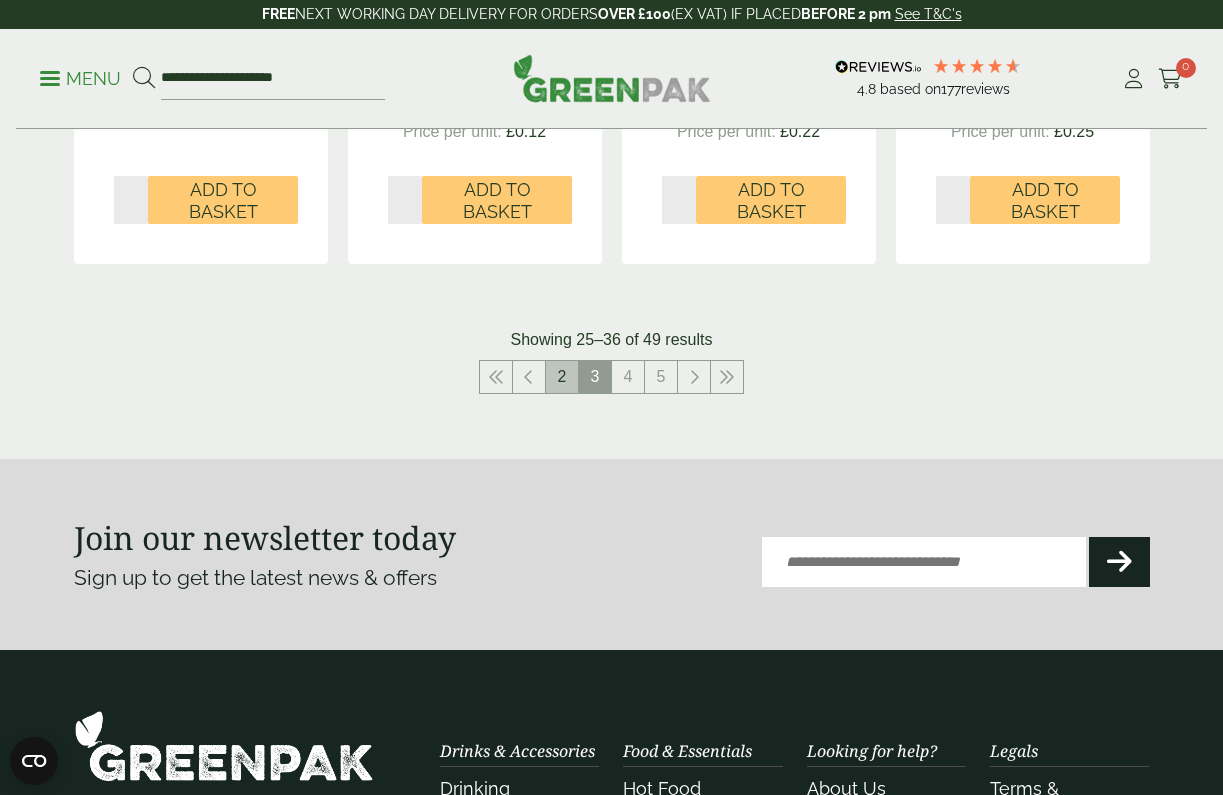 click on "2" at bounding box center [562, 377] 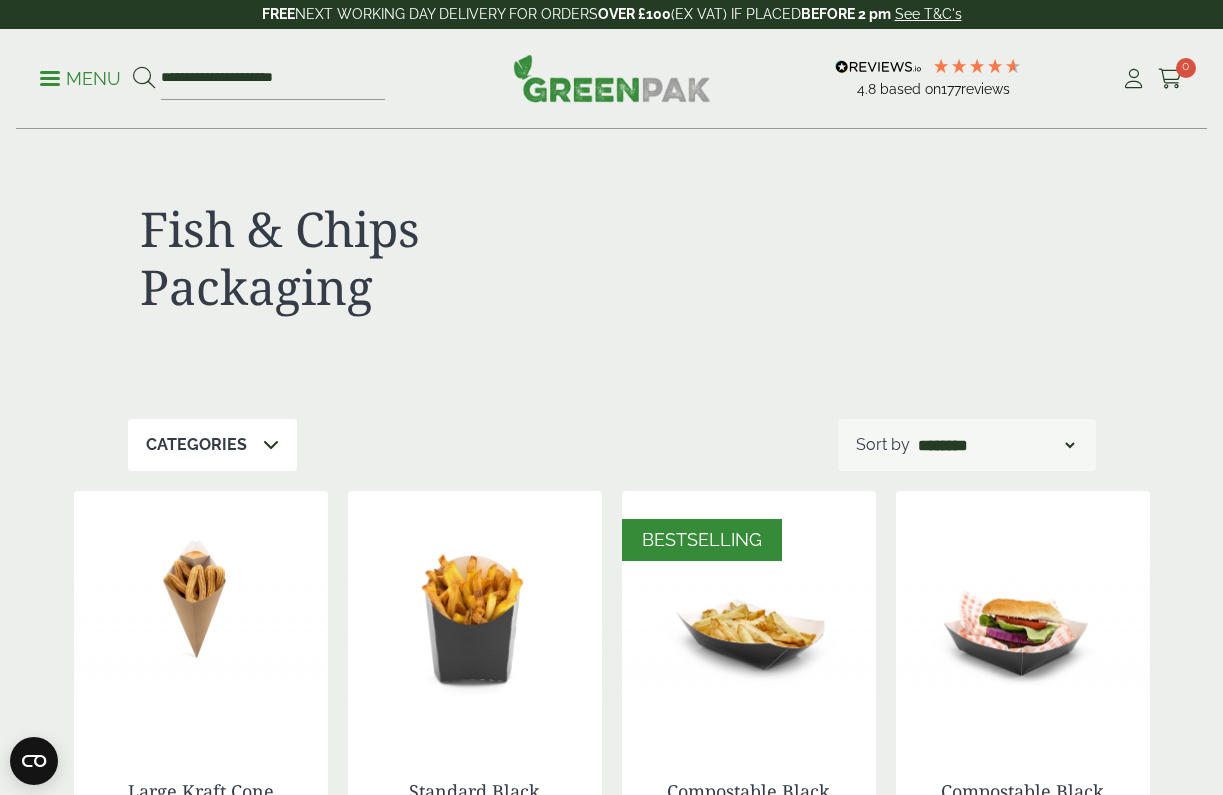 scroll, scrollTop: 0, scrollLeft: 0, axis: both 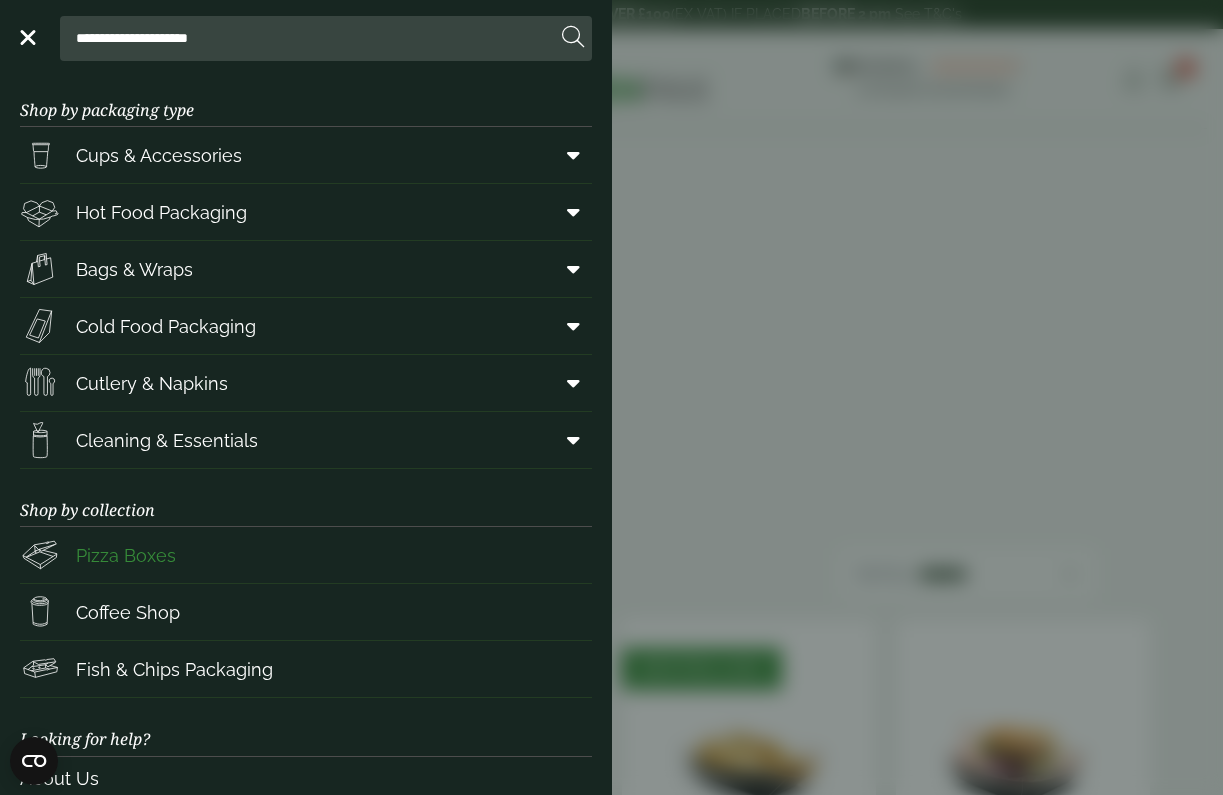 click on "Pizza Boxes" at bounding box center [306, 555] 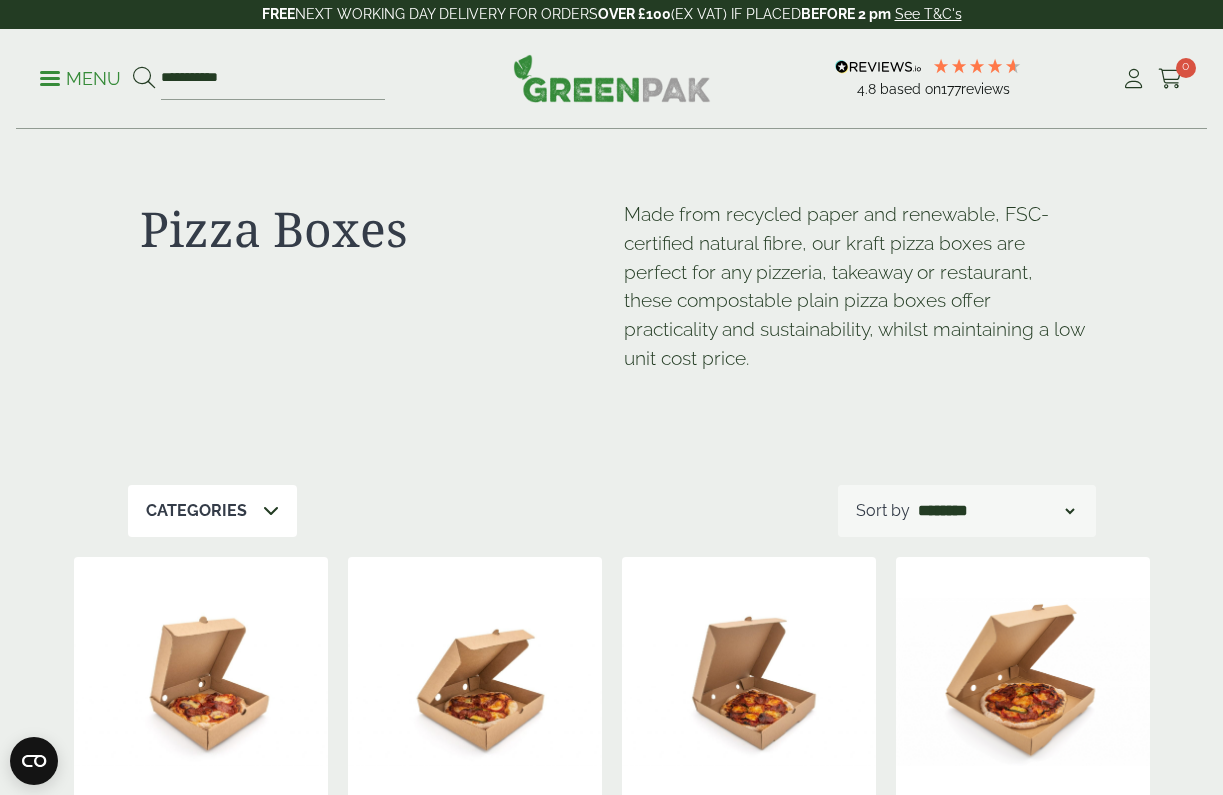scroll, scrollTop: 163, scrollLeft: 0, axis: vertical 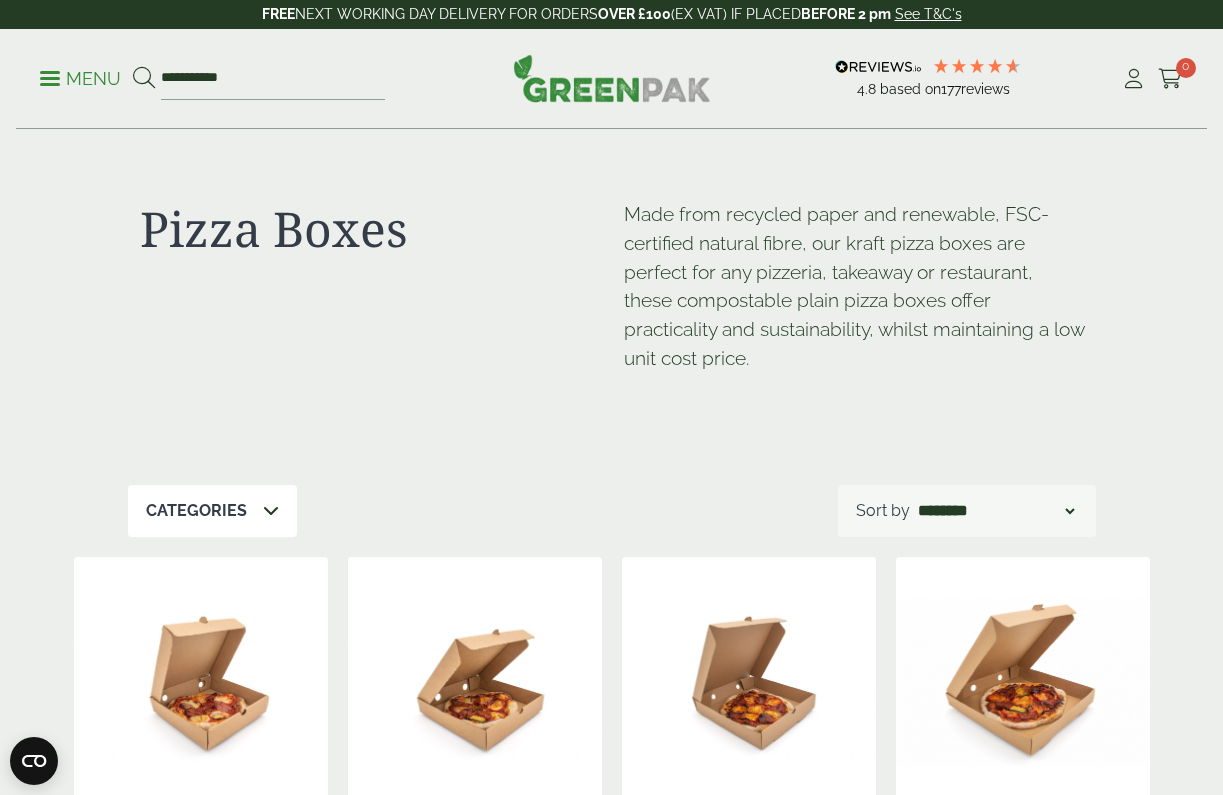 click on "Menu" at bounding box center [80, 79] 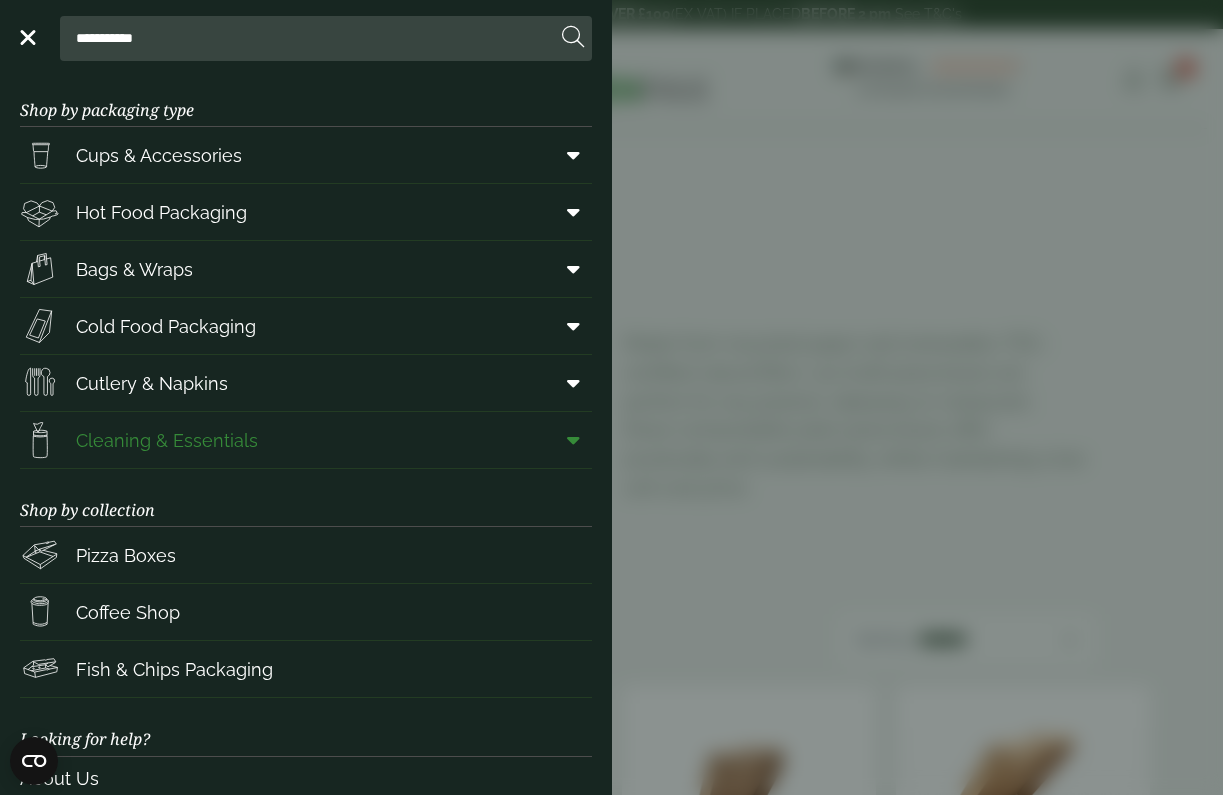 click on "Cleaning & Essentials" at bounding box center [306, 440] 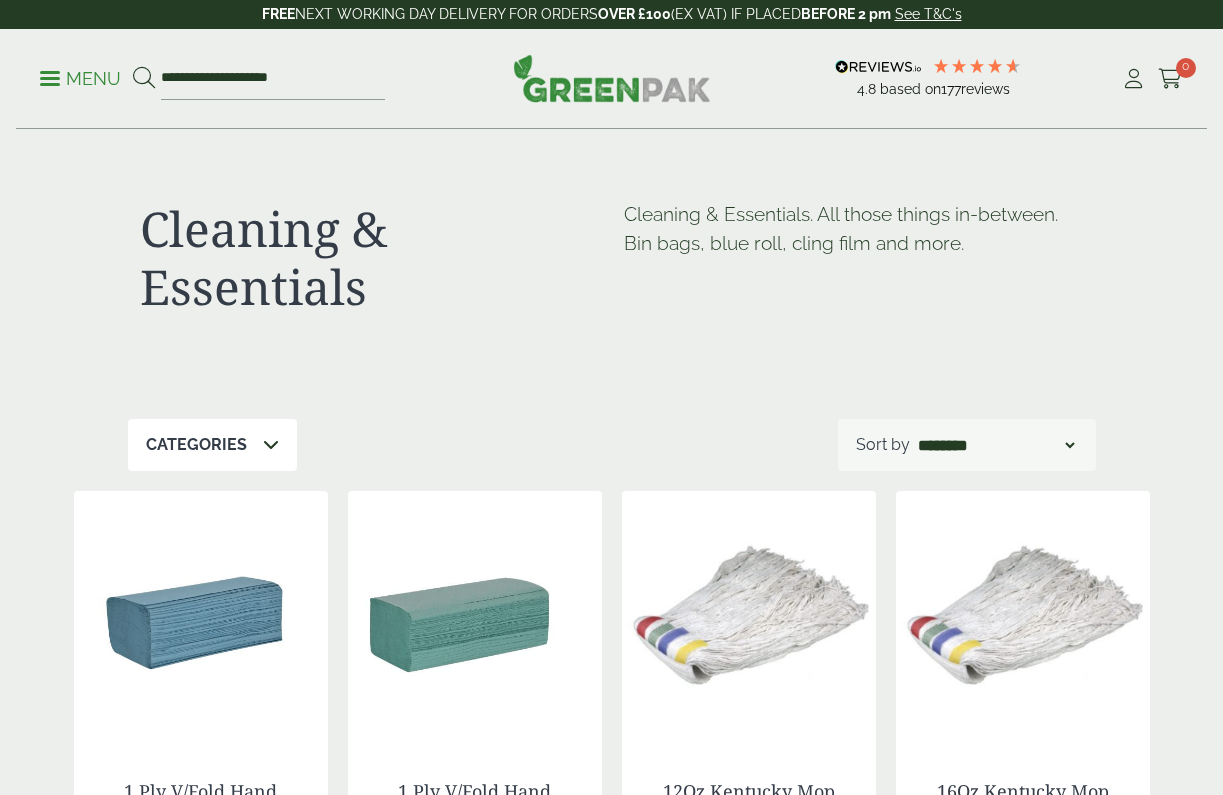 scroll, scrollTop: 0, scrollLeft: 0, axis: both 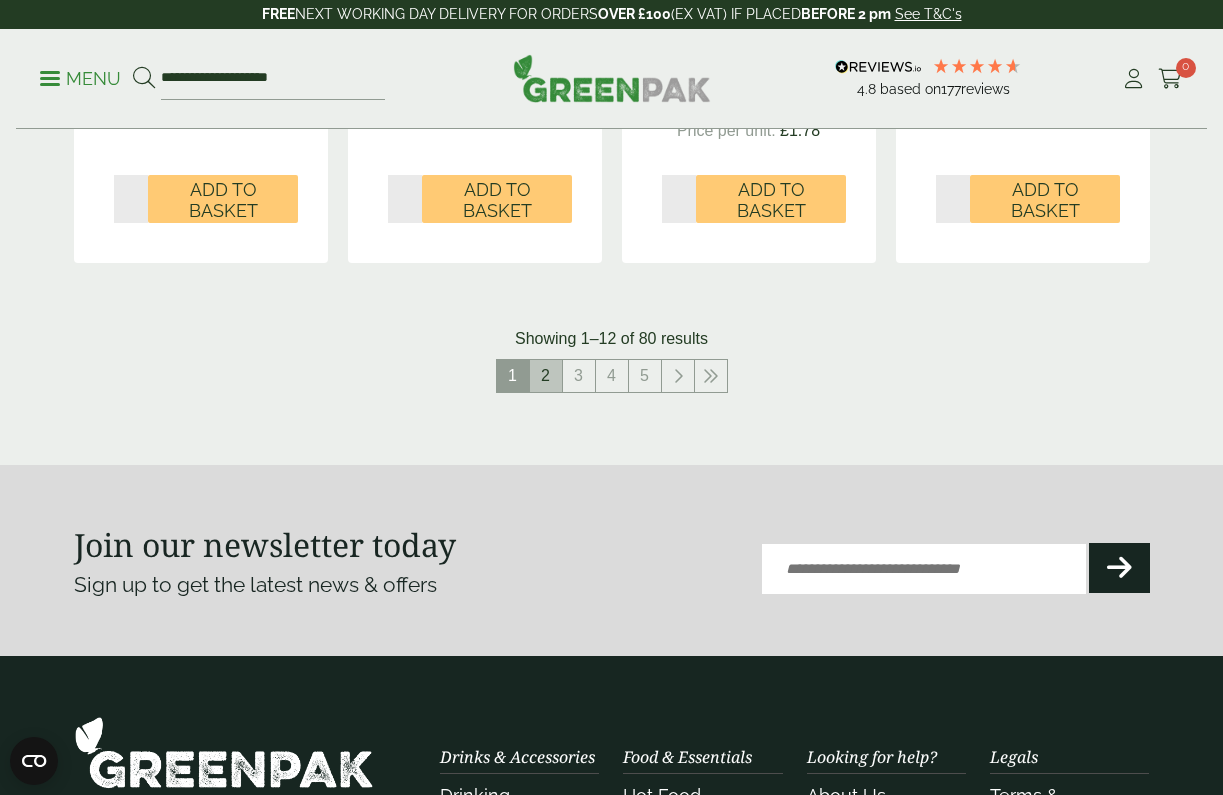 click on "2" at bounding box center (546, 376) 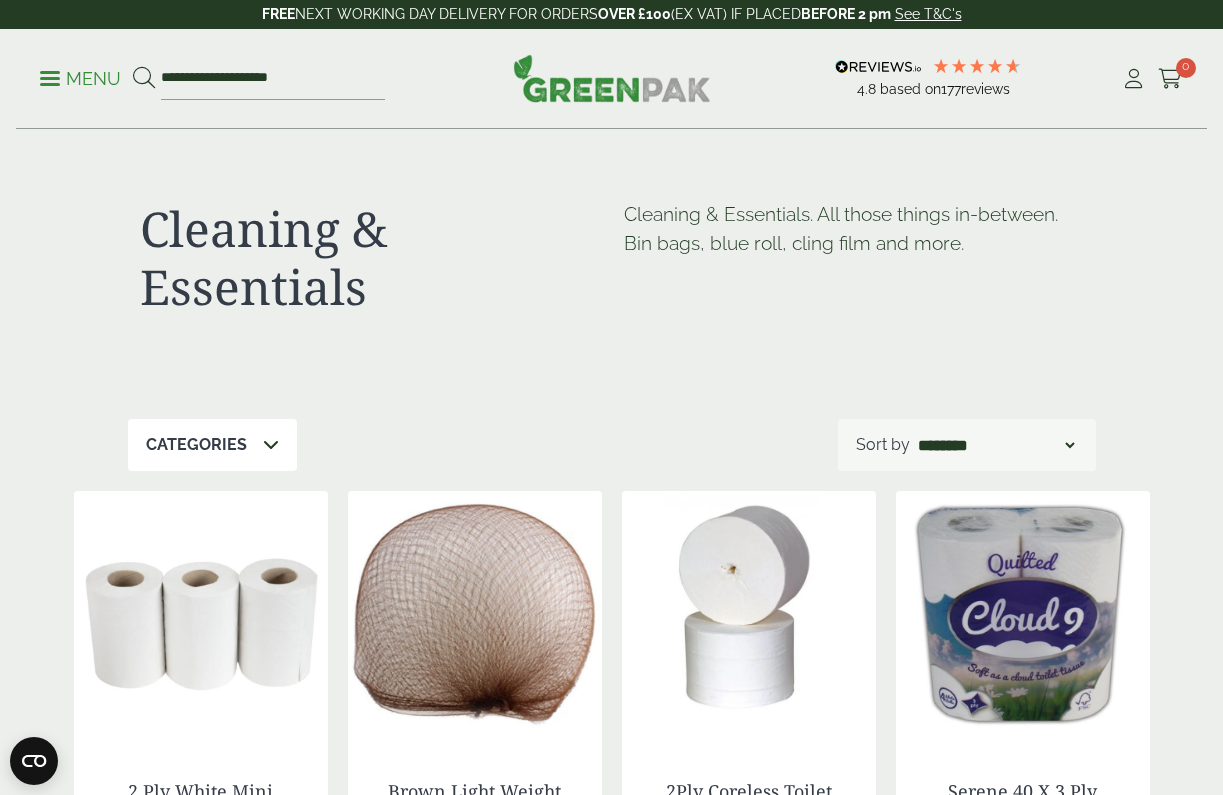 scroll, scrollTop: 0, scrollLeft: 0, axis: both 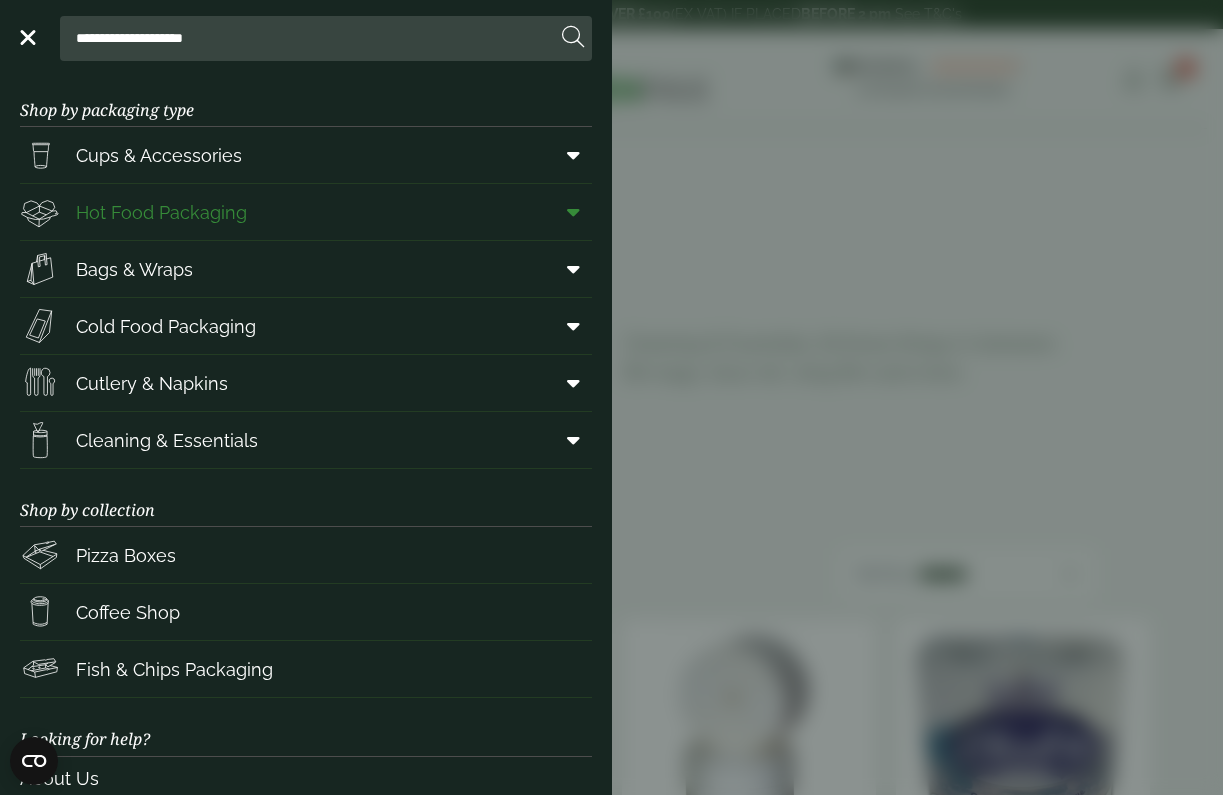 click on "Hot Food Packaging" at bounding box center [161, 212] 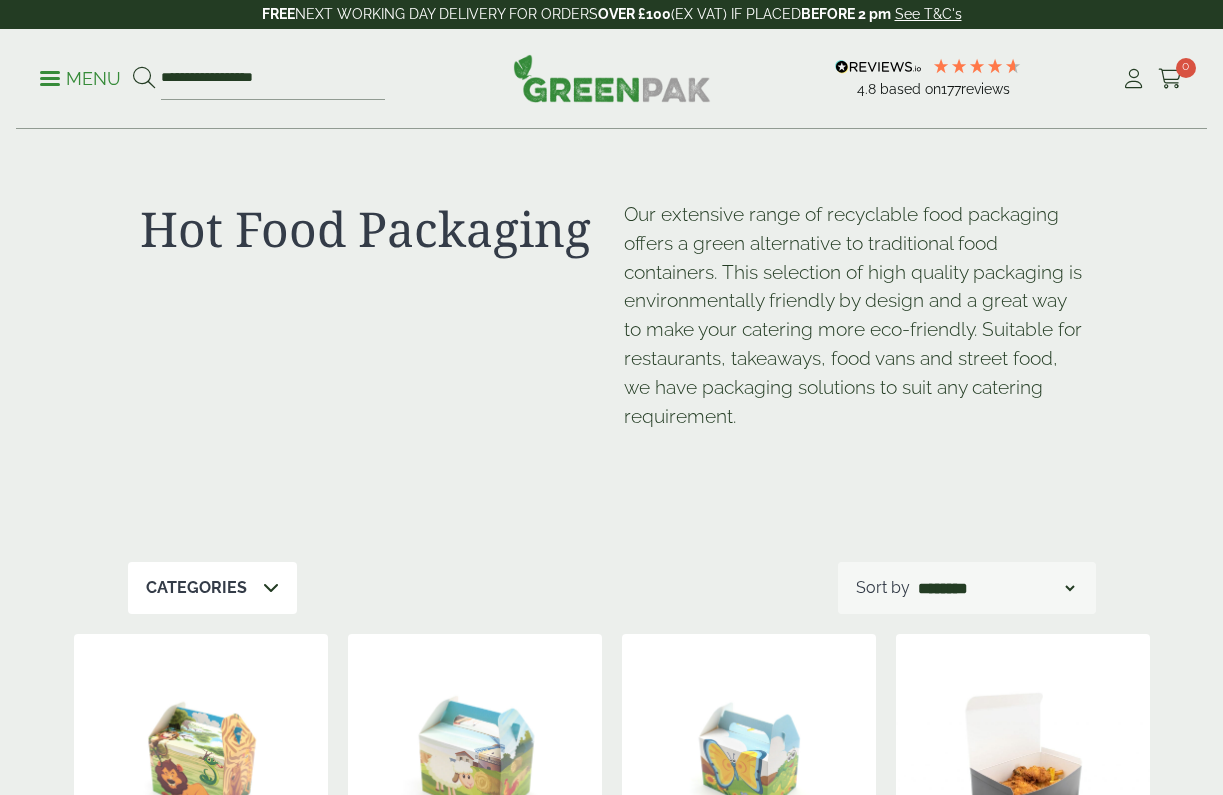 scroll, scrollTop: 0, scrollLeft: 0, axis: both 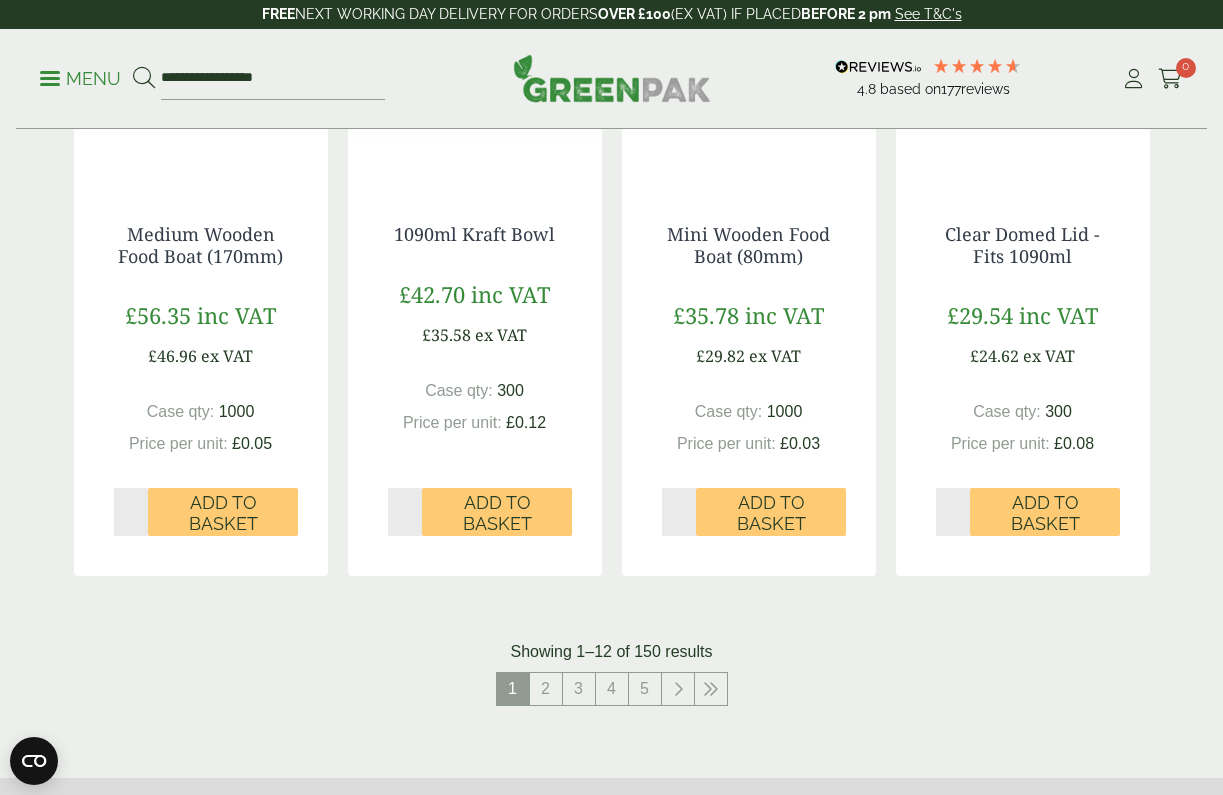 click on "Menu" at bounding box center [80, 79] 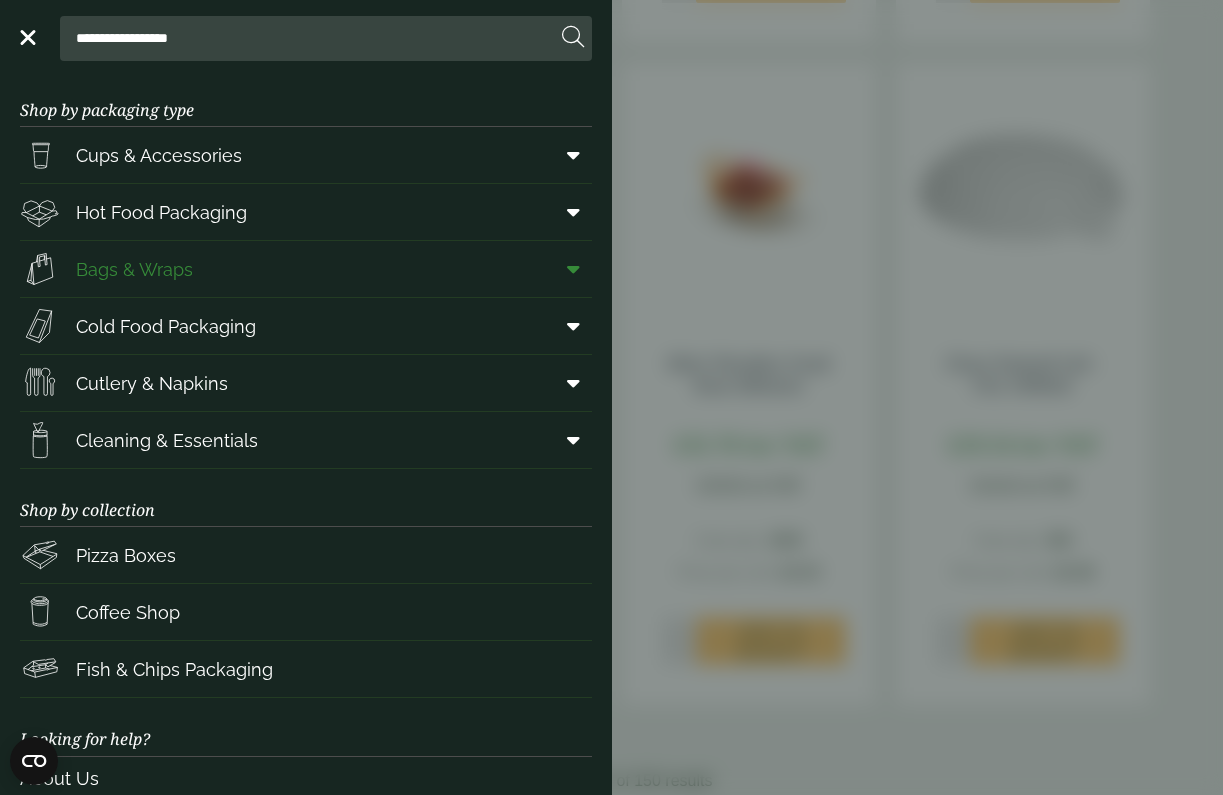 click on "Bags & Wraps" at bounding box center [306, 269] 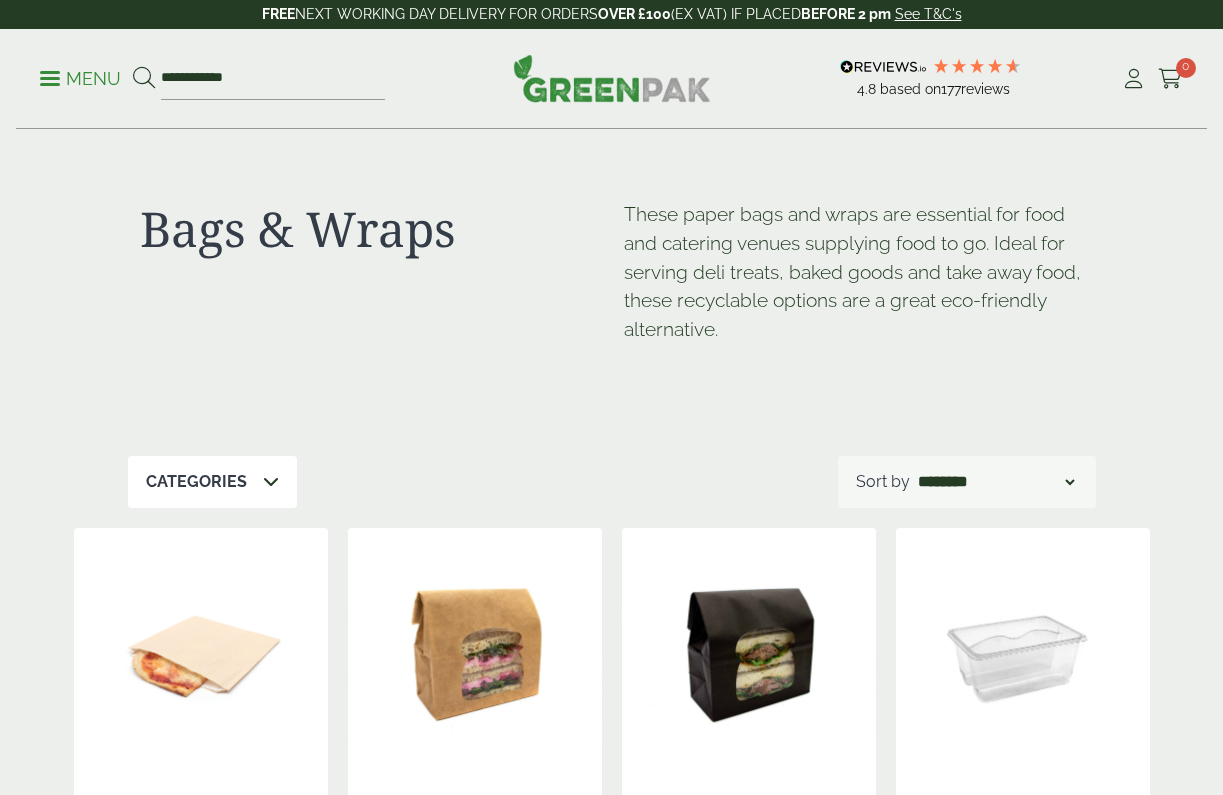 scroll, scrollTop: 0, scrollLeft: 0, axis: both 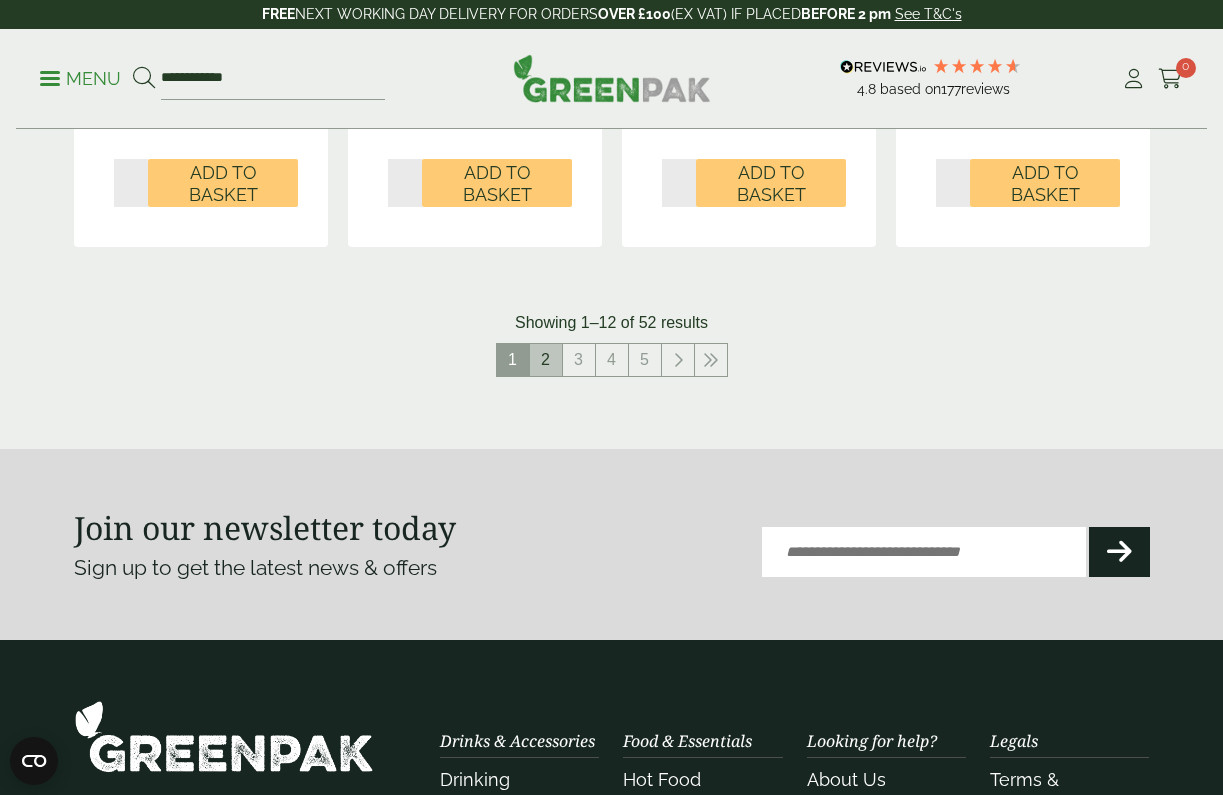click on "2" at bounding box center [546, 360] 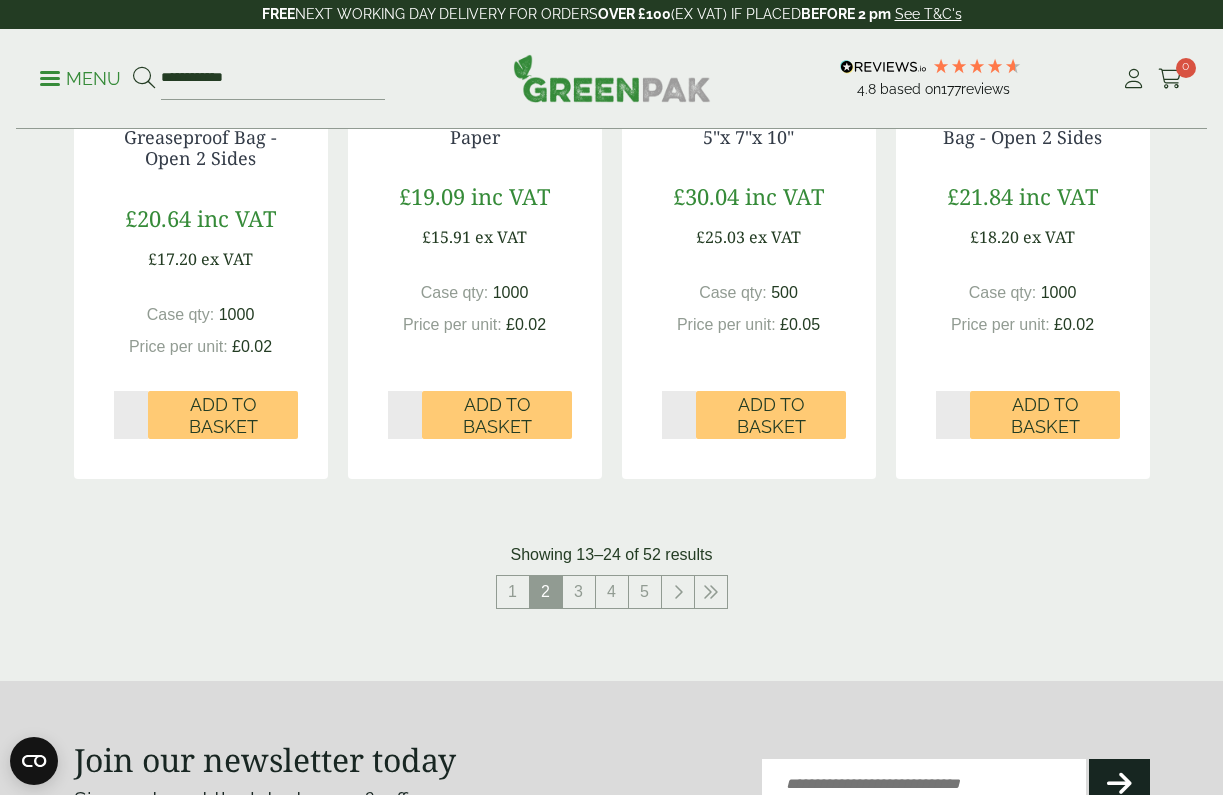 scroll, scrollTop: 2074, scrollLeft: 0, axis: vertical 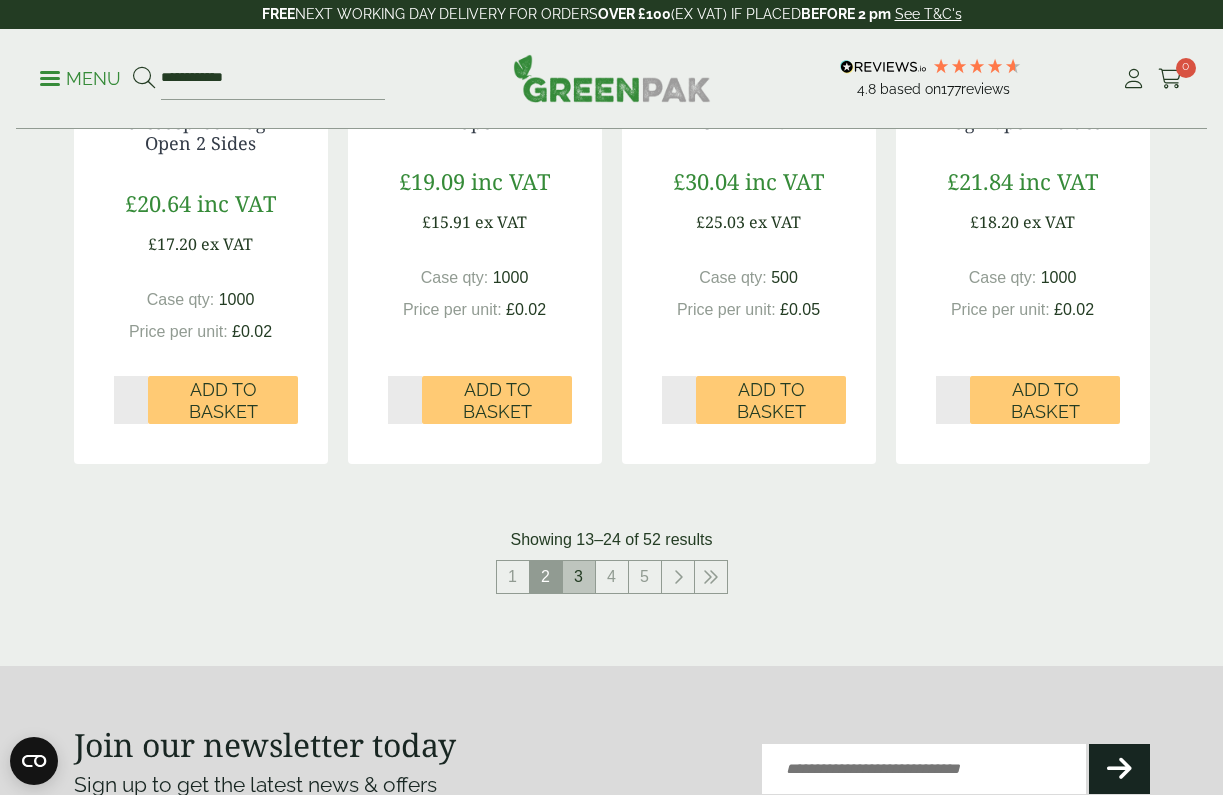 click on "3" at bounding box center (579, 577) 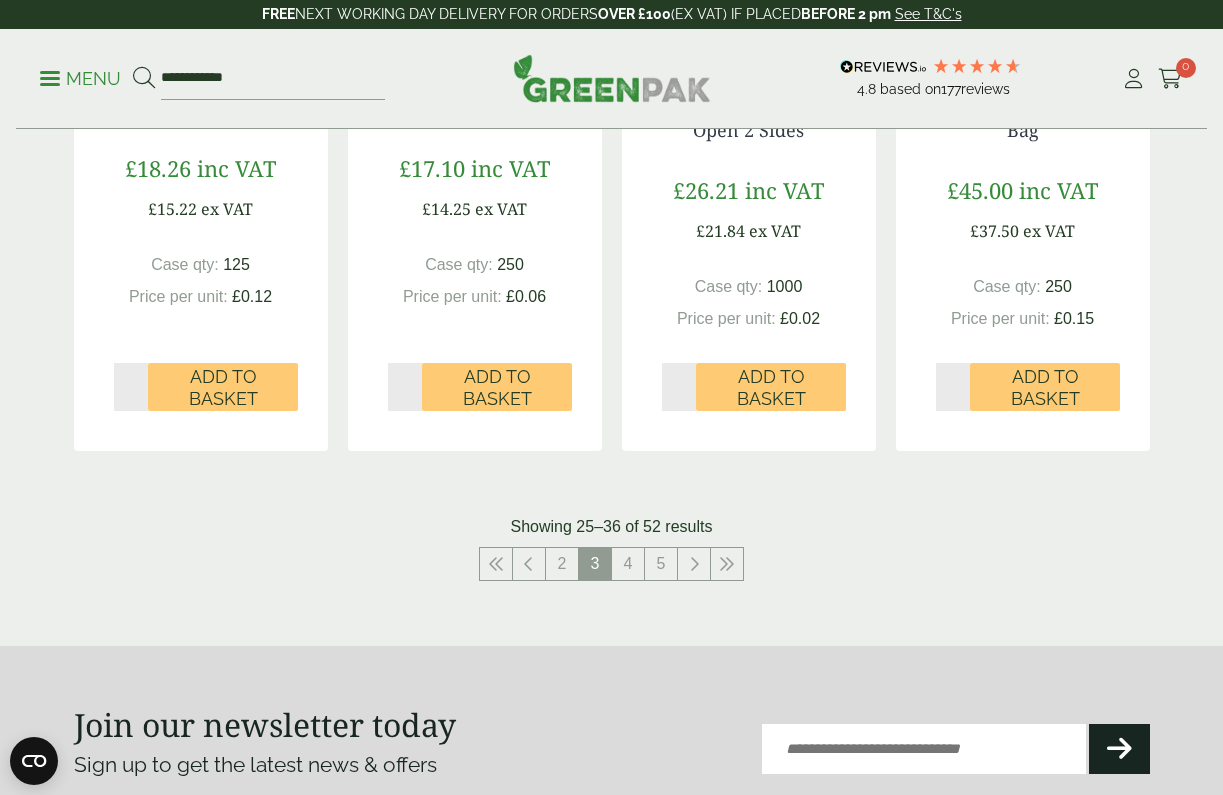 scroll, scrollTop: 2106, scrollLeft: 0, axis: vertical 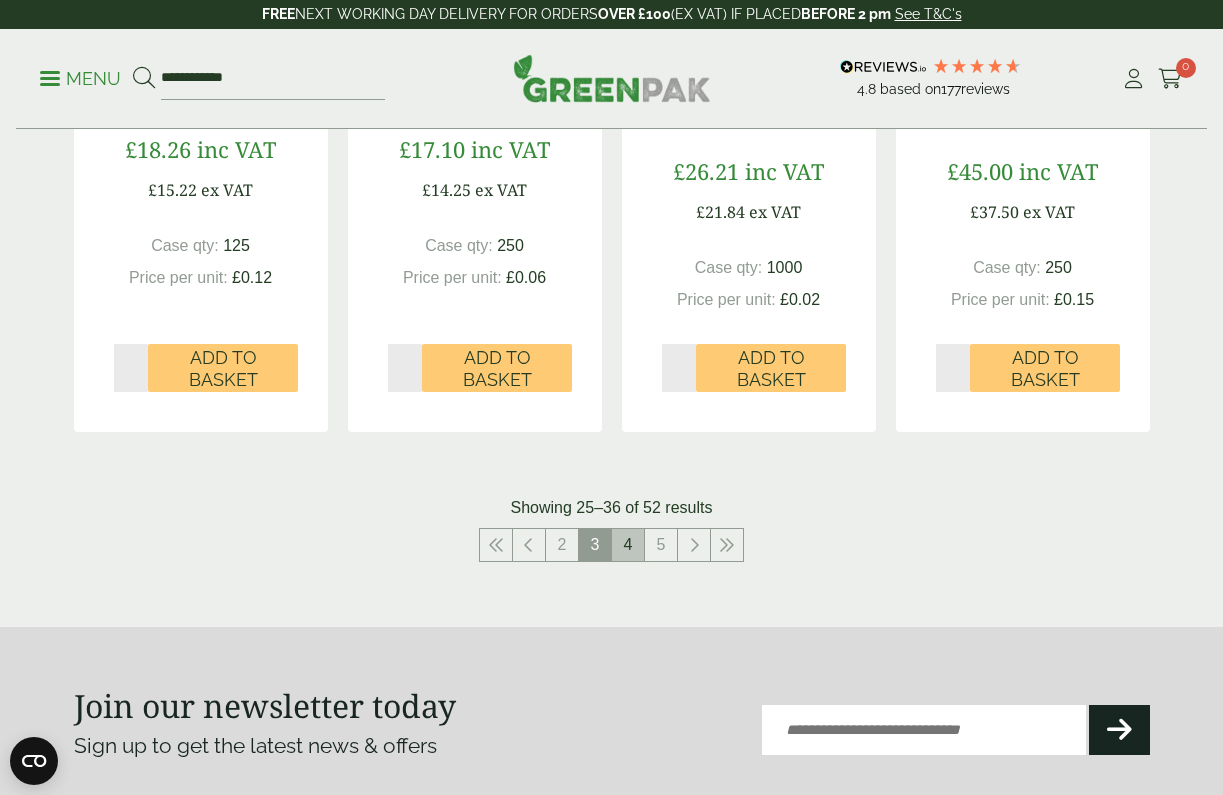 click on "4" at bounding box center [628, 545] 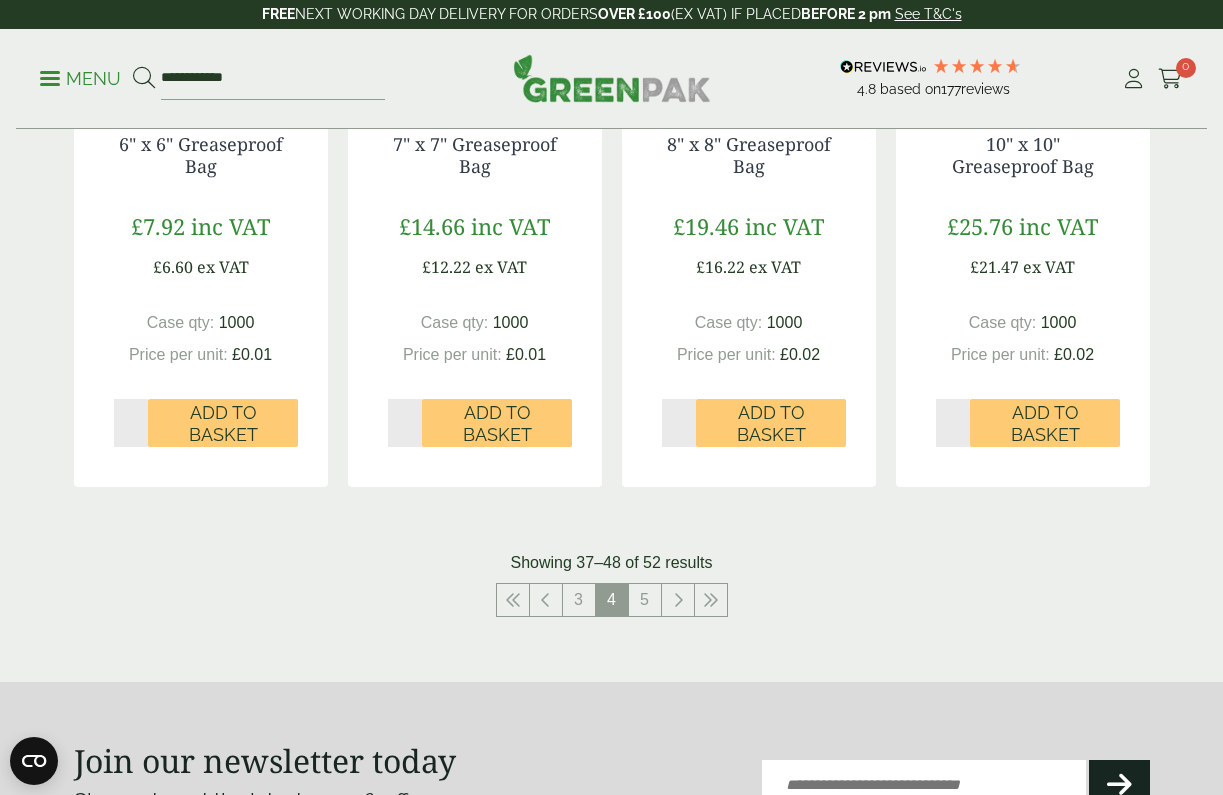 scroll, scrollTop: 2020, scrollLeft: 0, axis: vertical 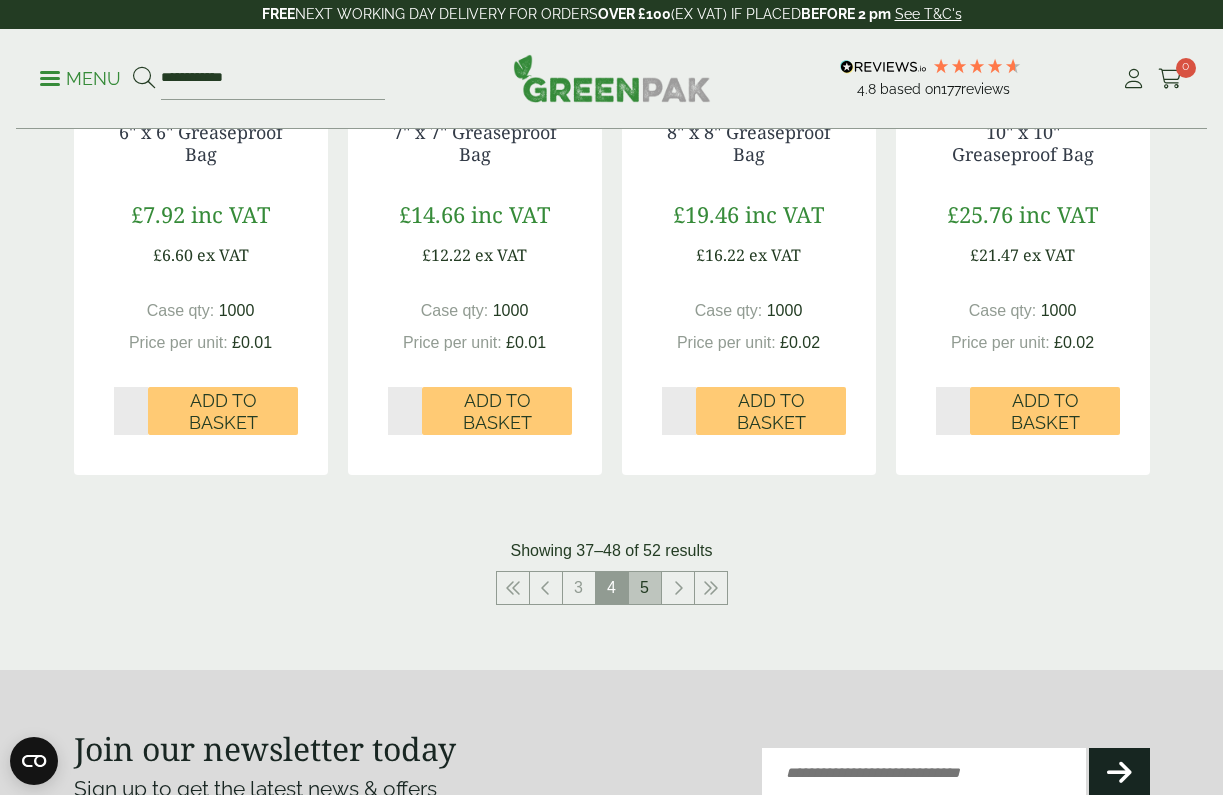 click on "5" at bounding box center [645, 588] 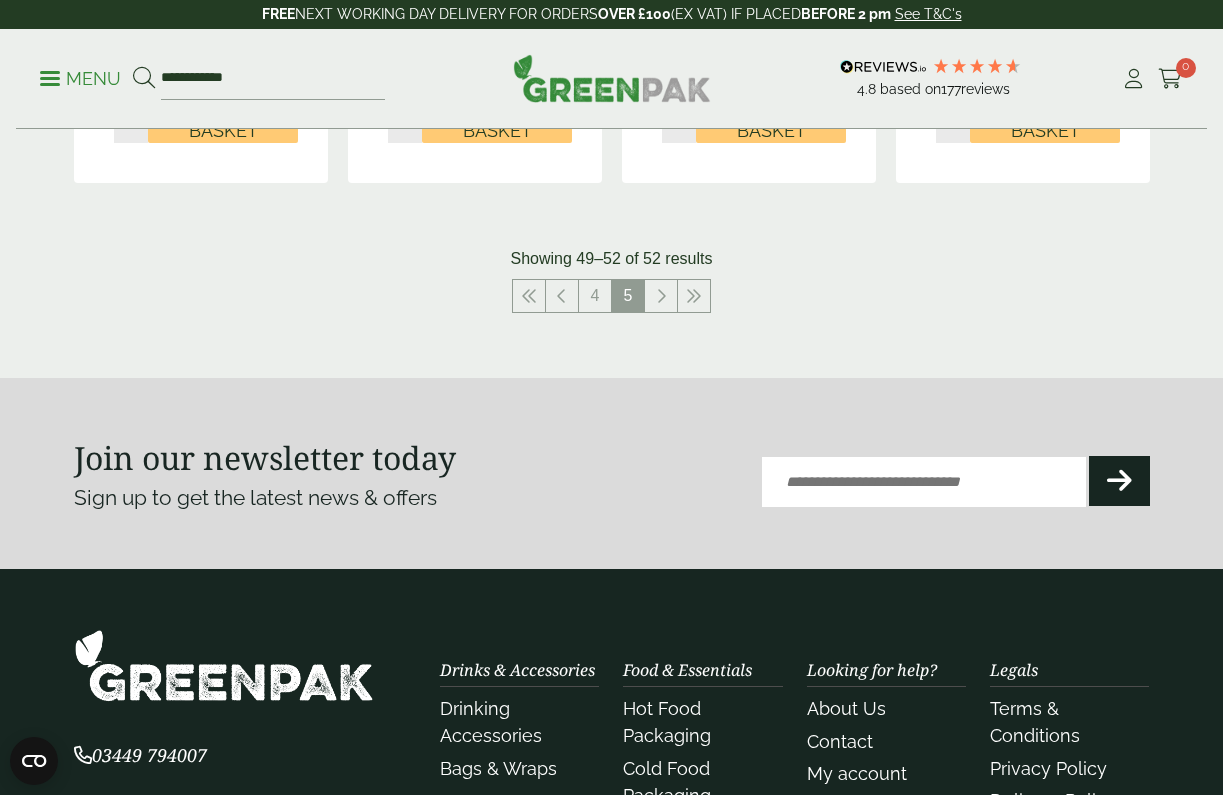 scroll, scrollTop: 987, scrollLeft: 0, axis: vertical 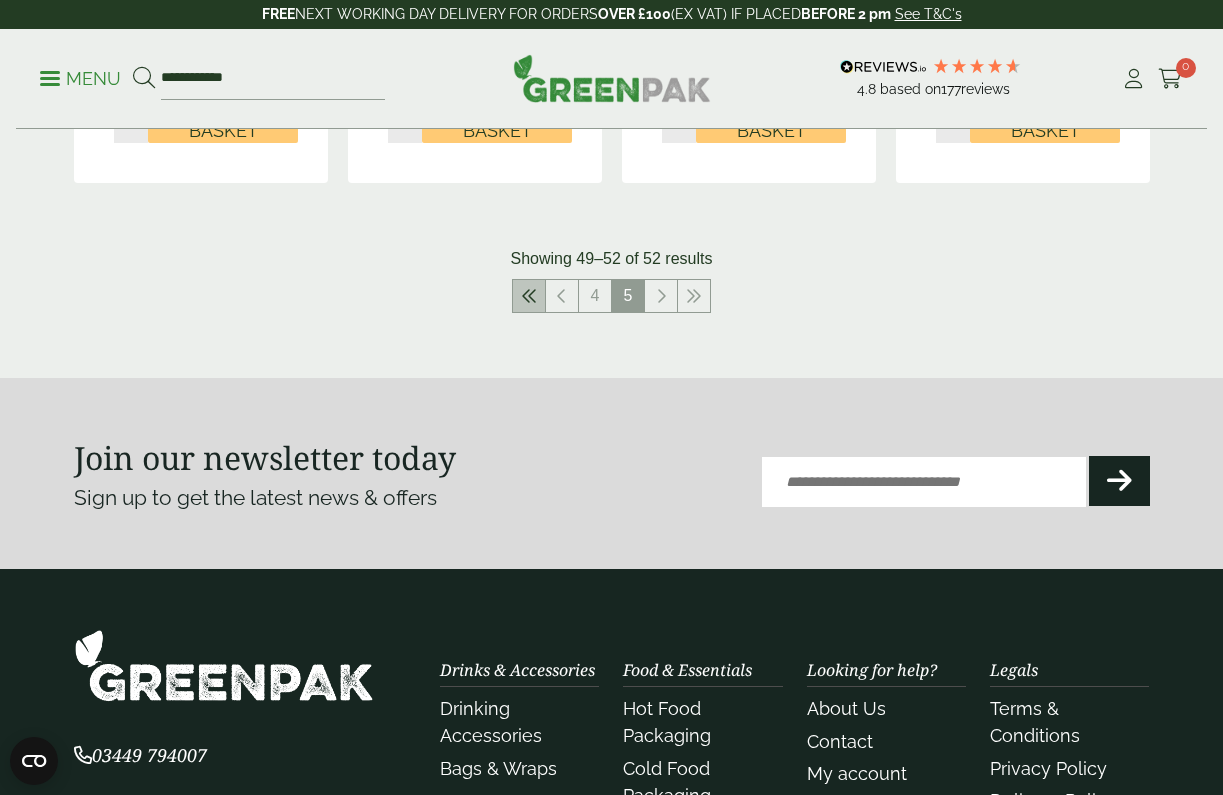 click at bounding box center [529, 296] 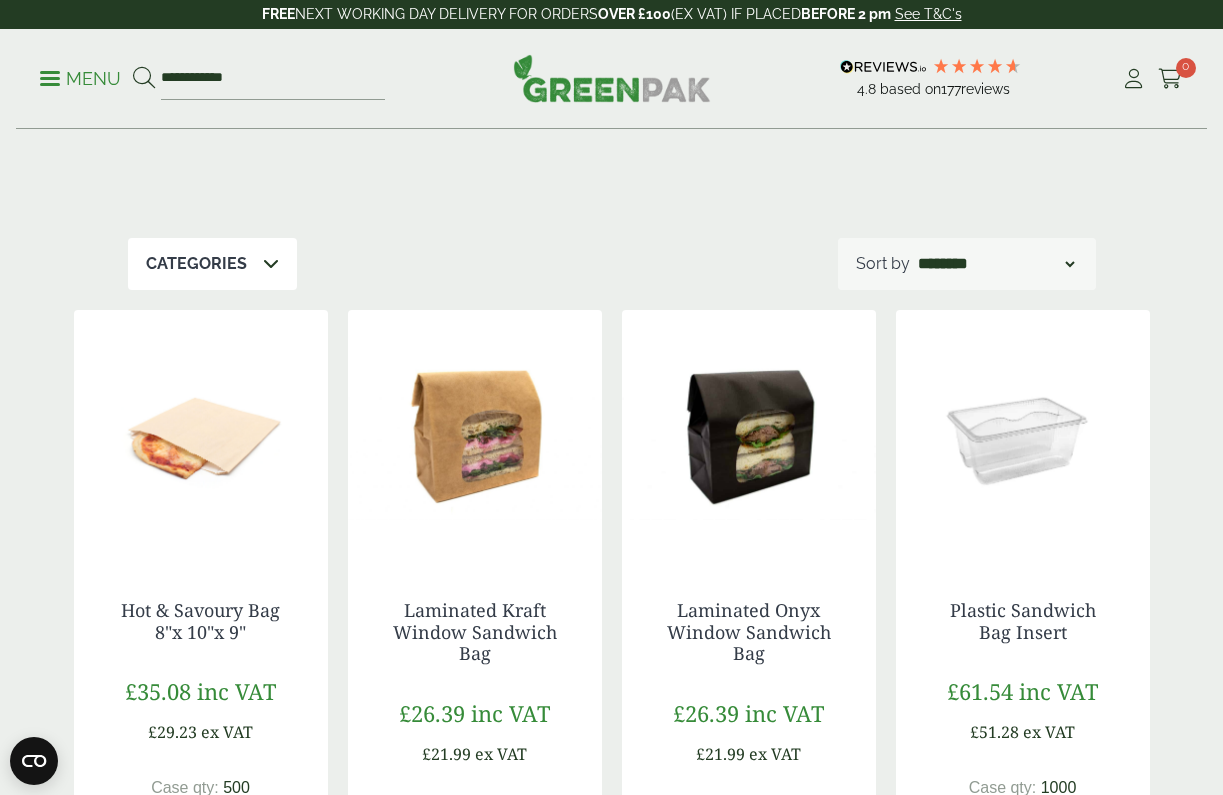 scroll, scrollTop: 308, scrollLeft: 0, axis: vertical 